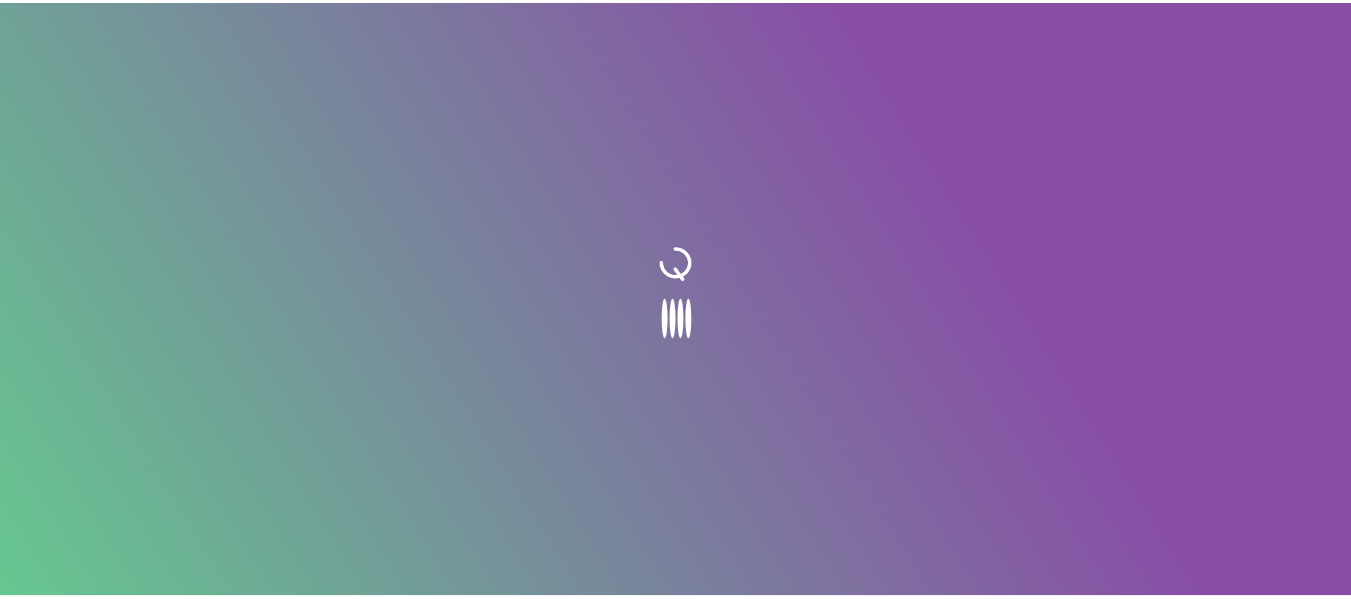scroll, scrollTop: 0, scrollLeft: 0, axis: both 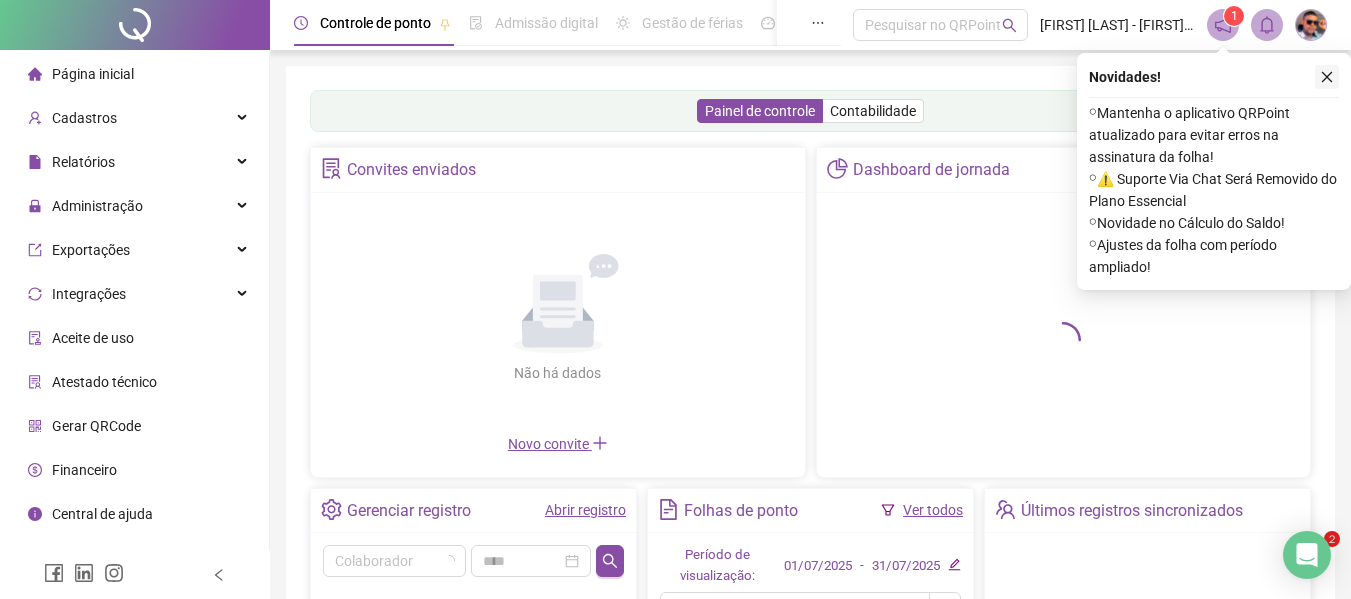 click 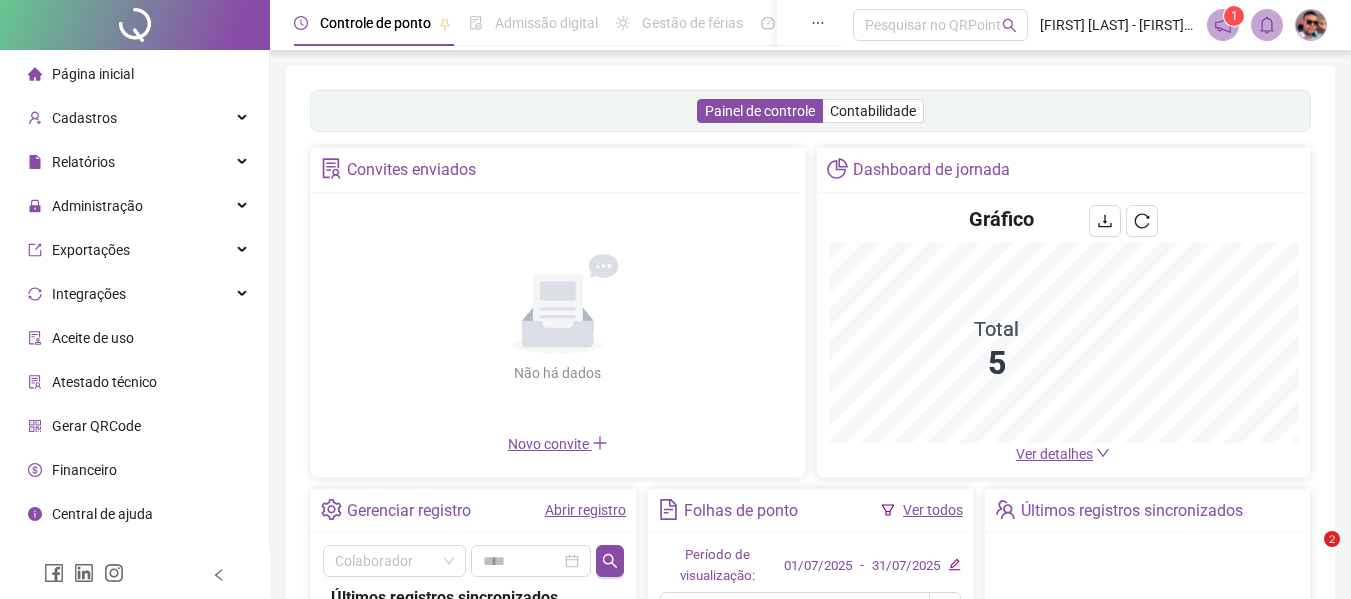 click 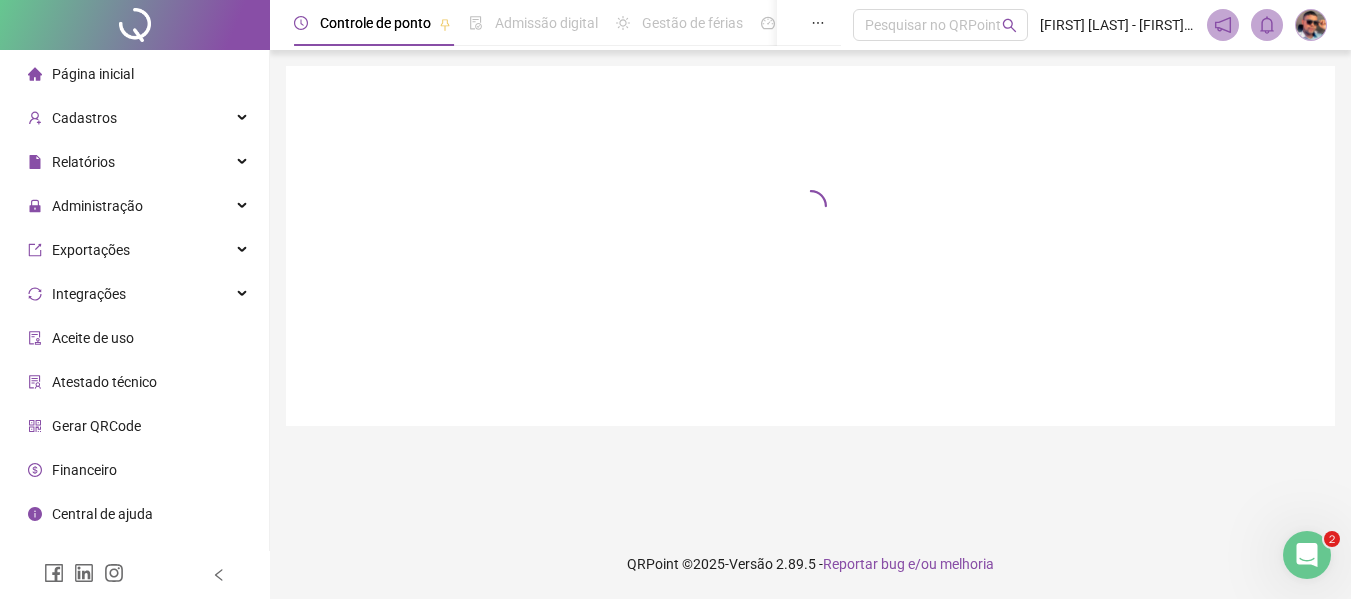 scroll, scrollTop: 0, scrollLeft: 0, axis: both 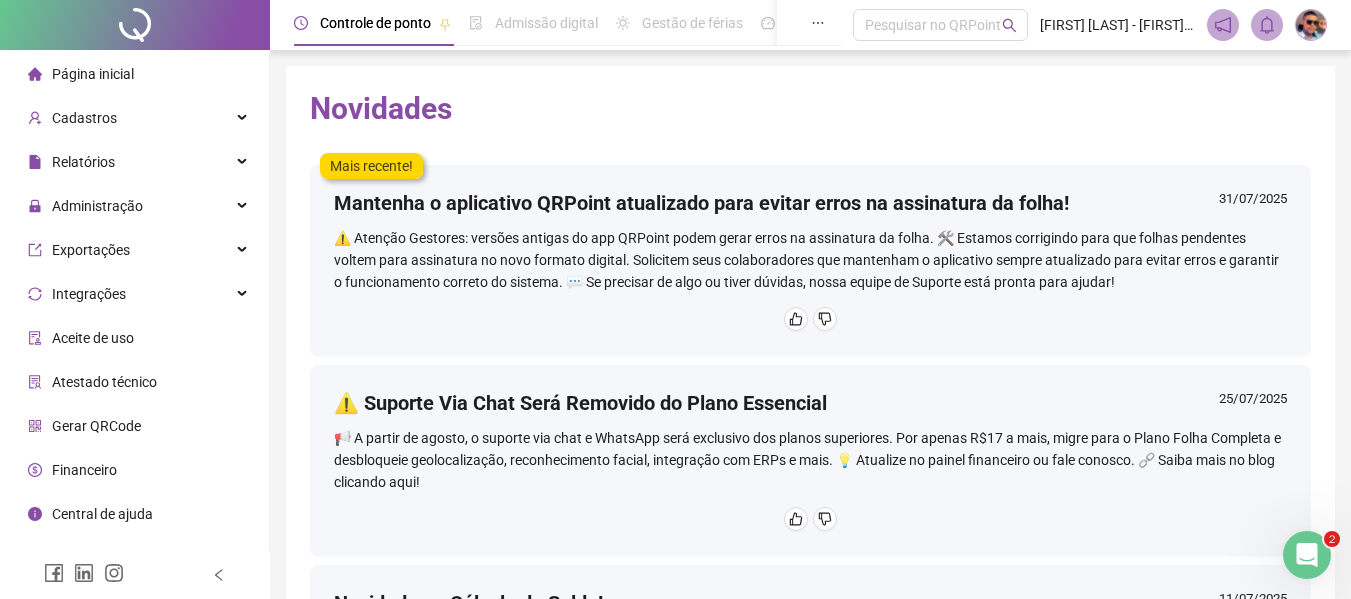 click at bounding box center [135, 25] 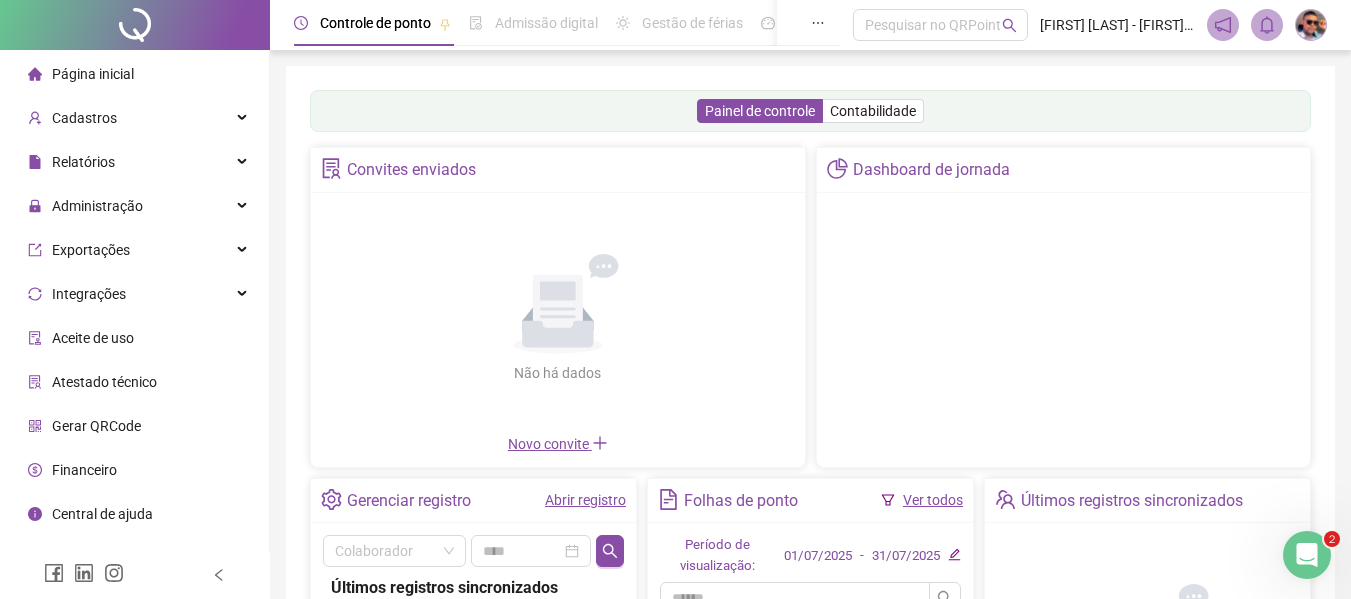 click on "Página inicial" at bounding box center [93, 74] 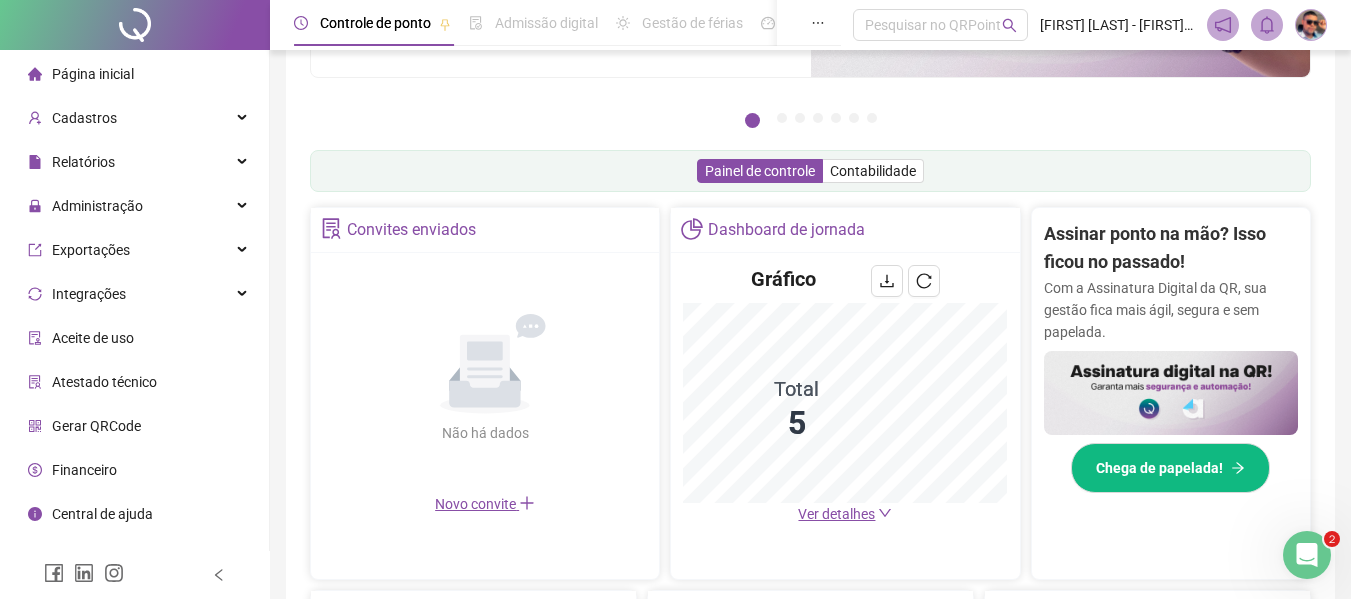 scroll, scrollTop: 200, scrollLeft: 0, axis: vertical 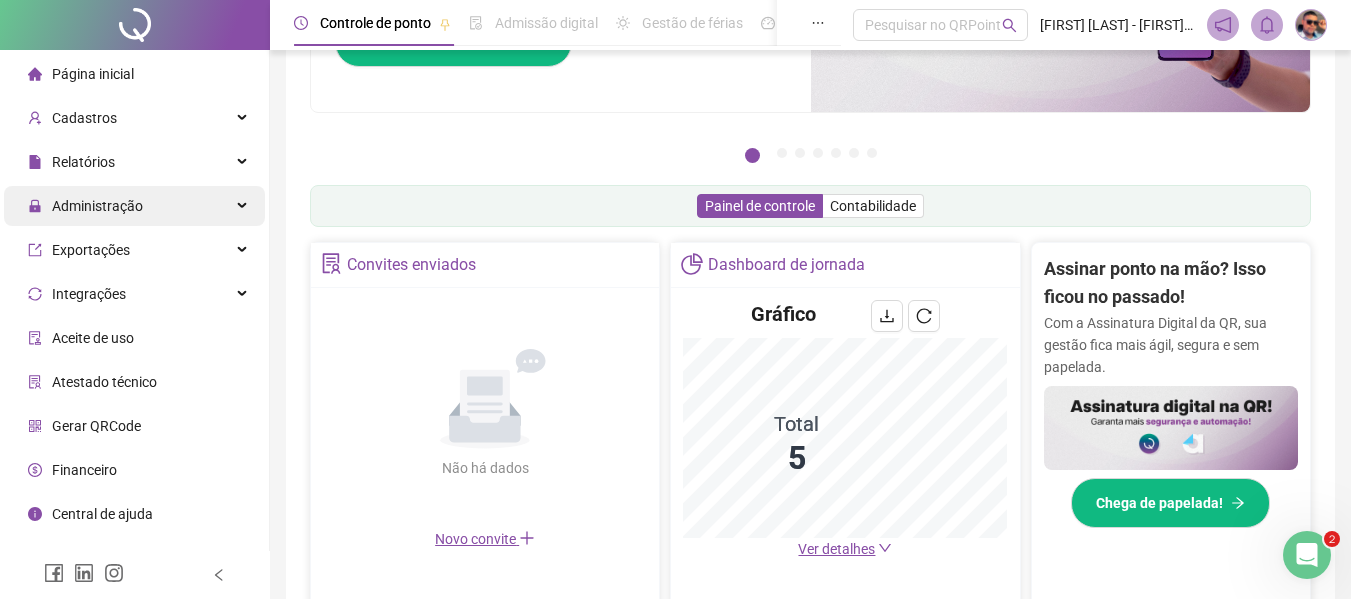 click on "Administração" at bounding box center (134, 206) 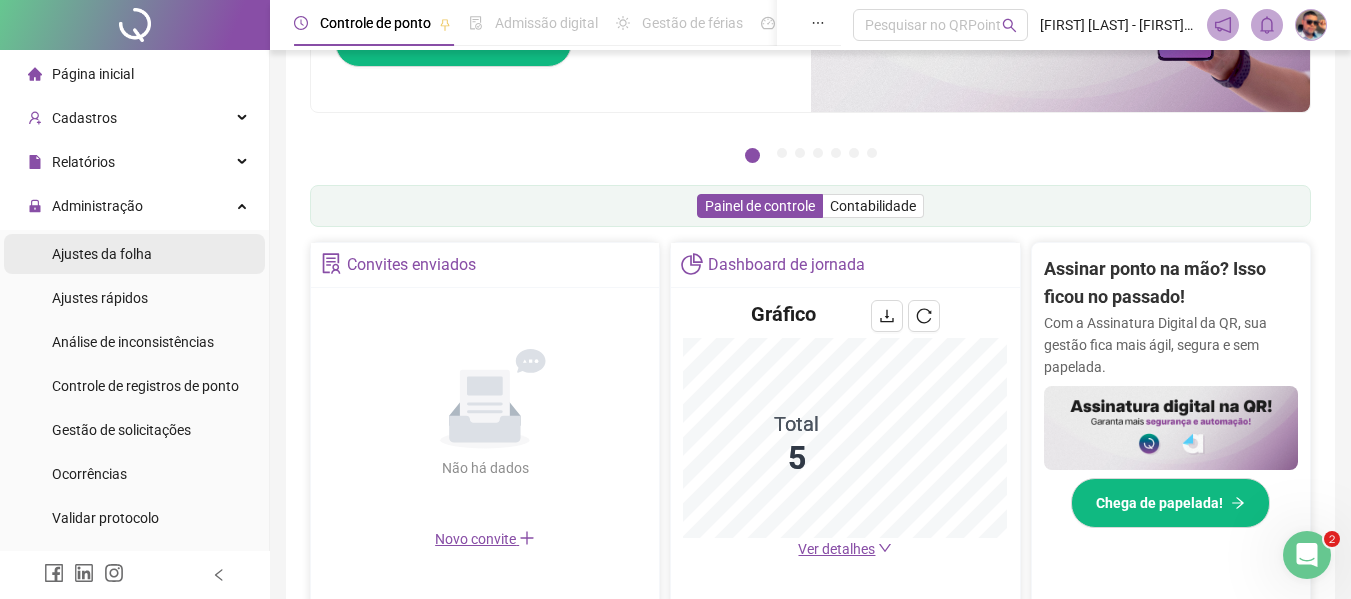 click on "Ajustes da folha" at bounding box center [134, 254] 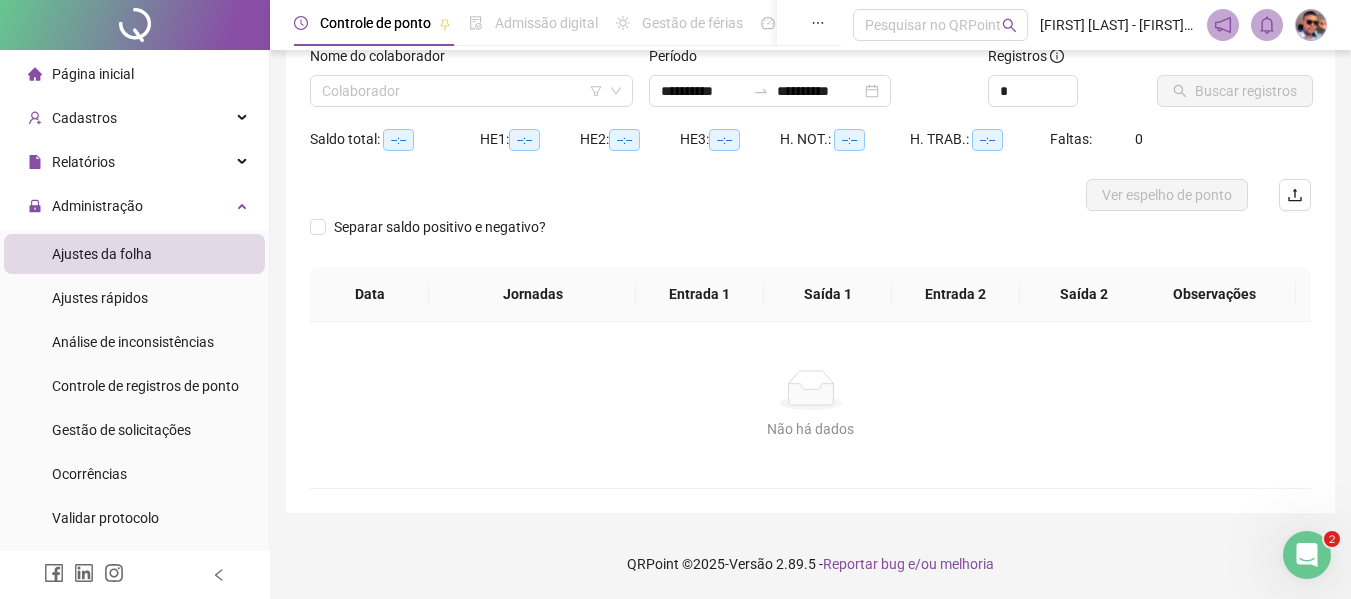 scroll, scrollTop: 139, scrollLeft: 0, axis: vertical 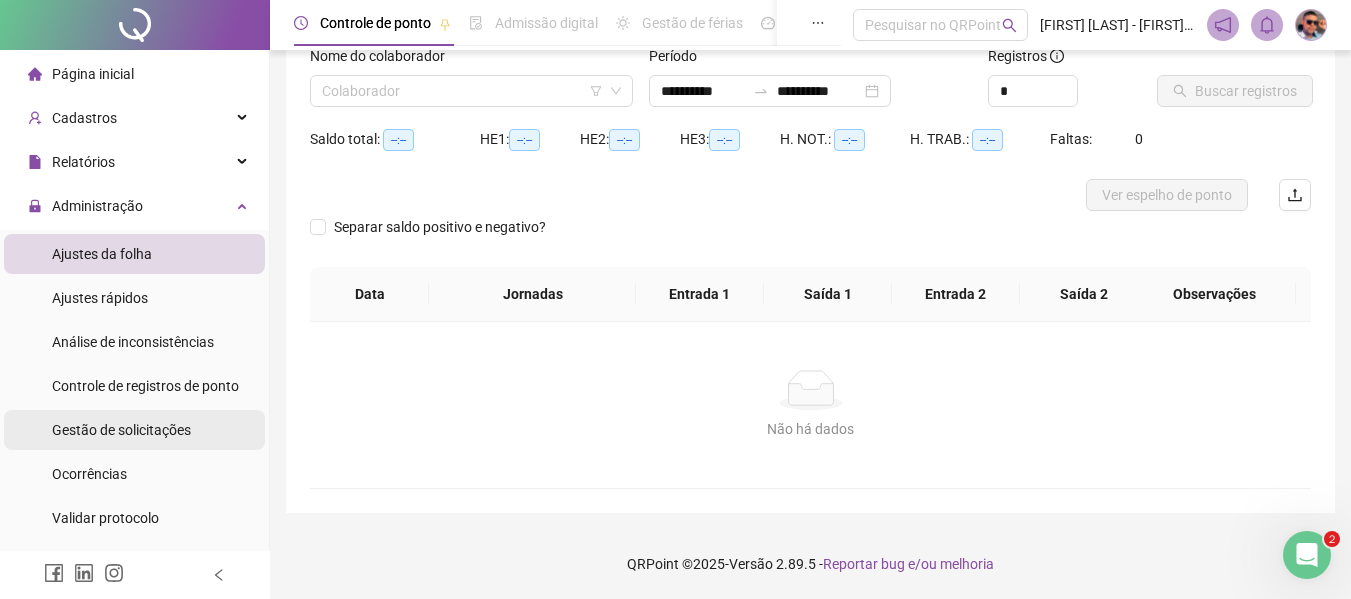 click on "Gestão de solicitações" at bounding box center [121, 430] 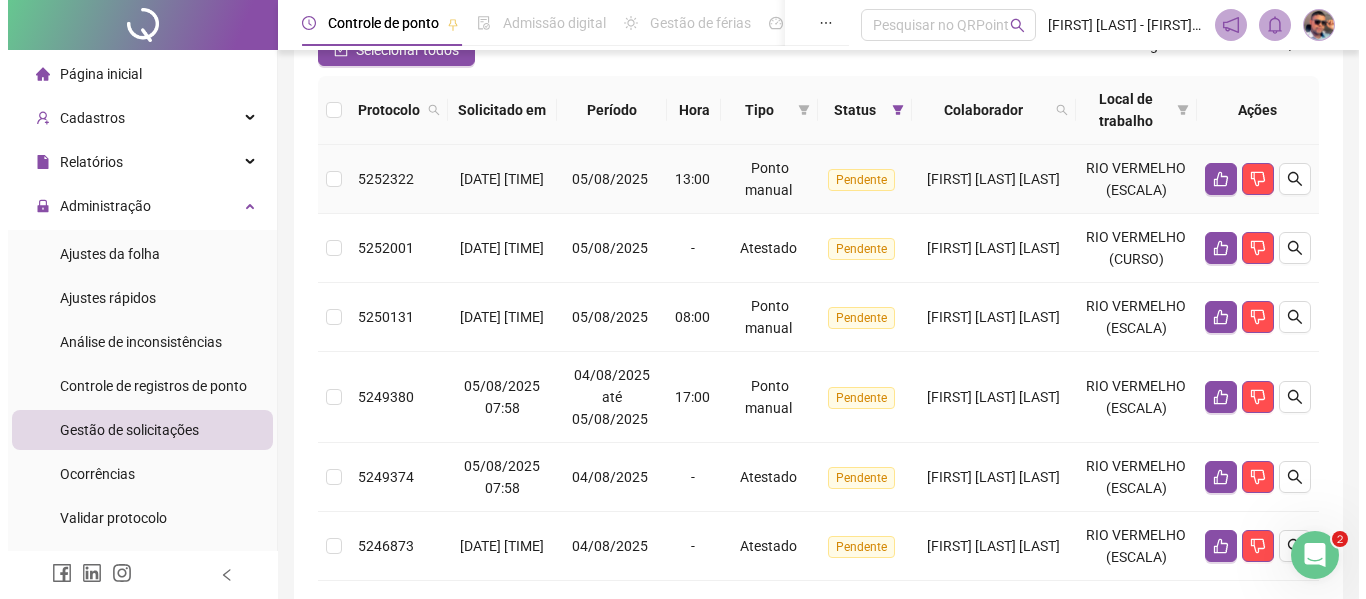 scroll, scrollTop: 200, scrollLeft: 0, axis: vertical 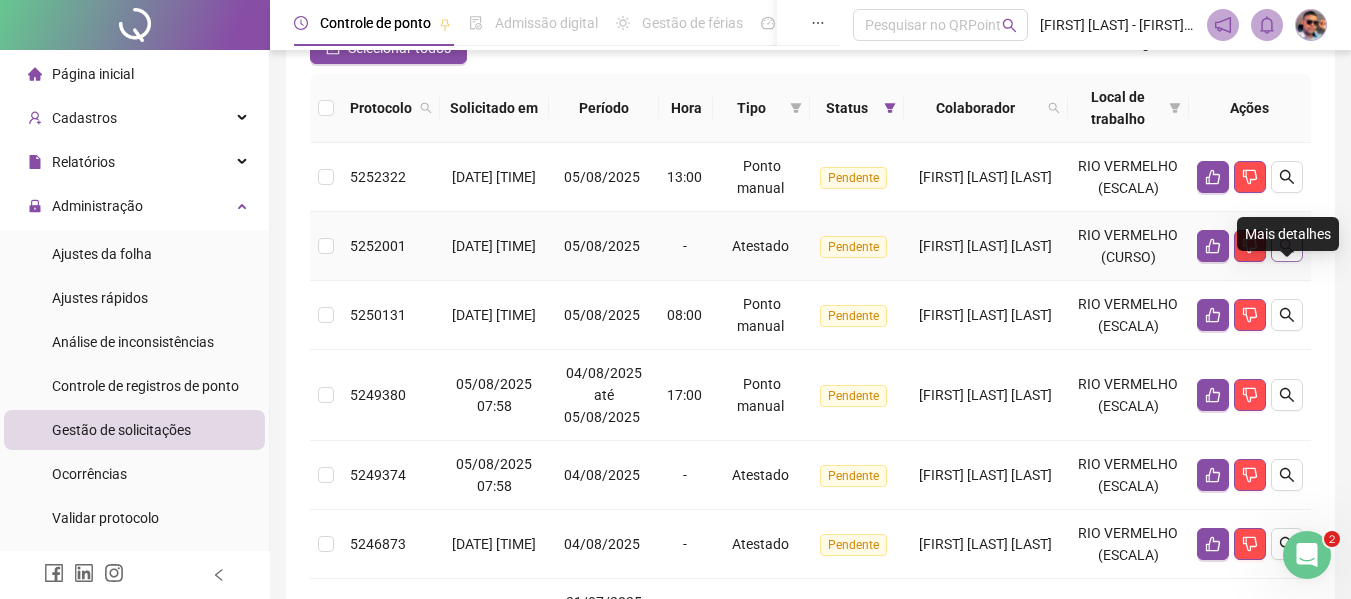click 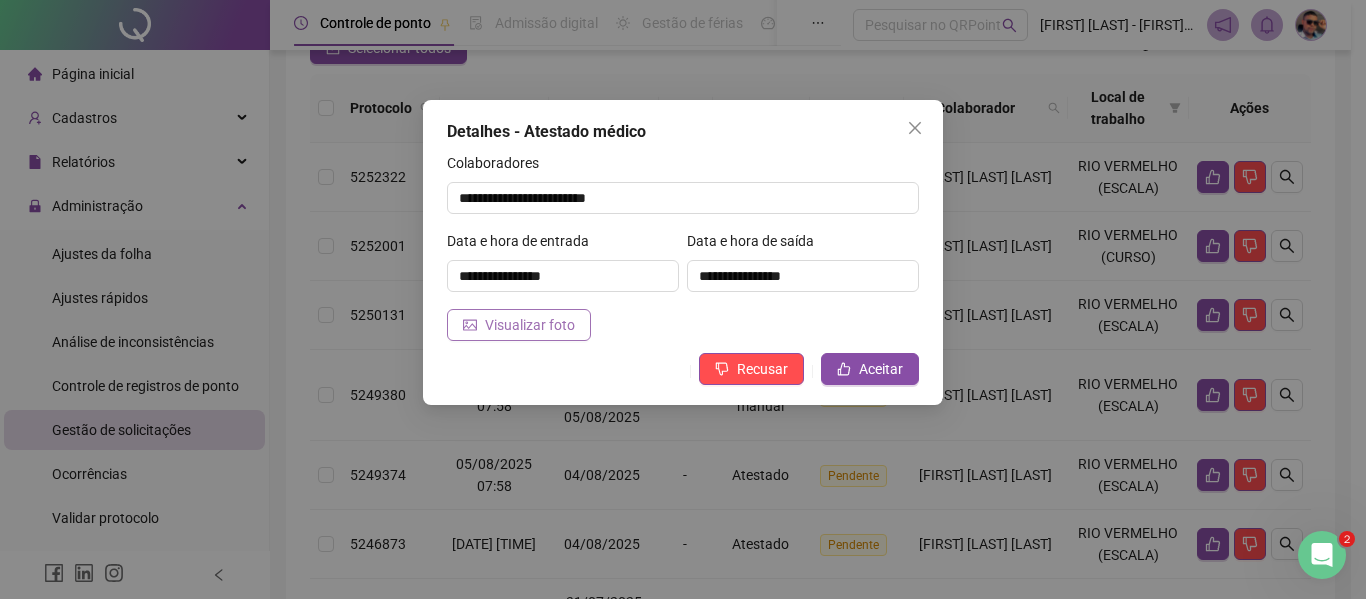 click on "Visualizar foto" at bounding box center [530, 325] 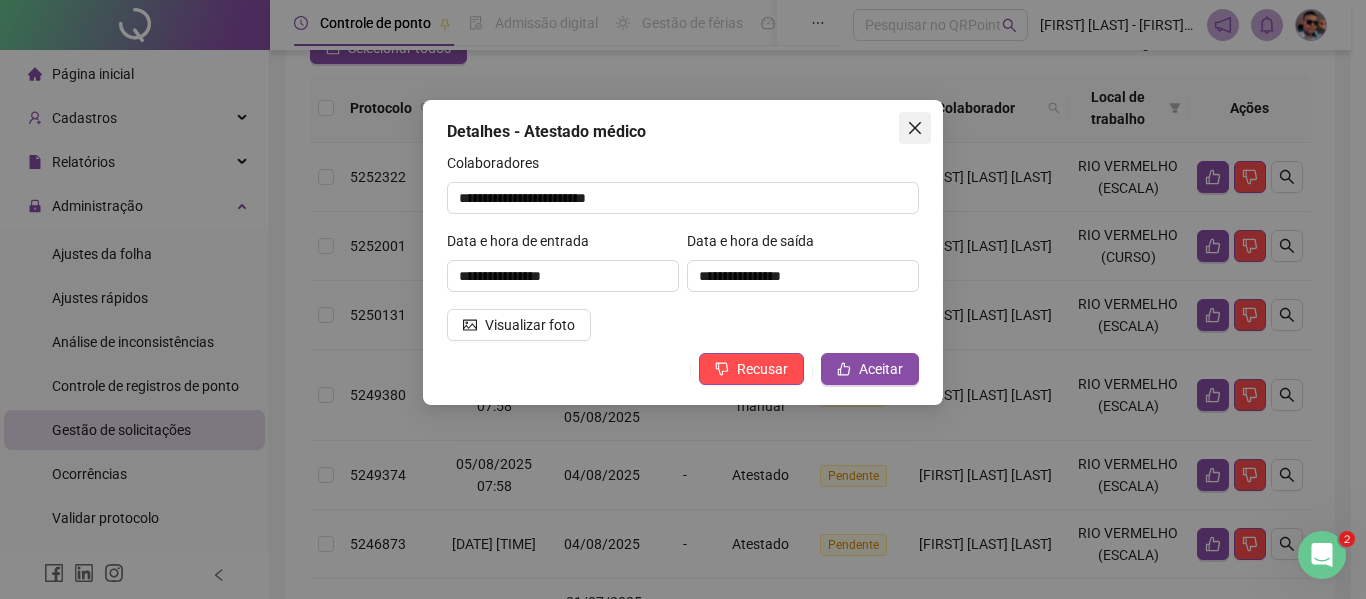 click 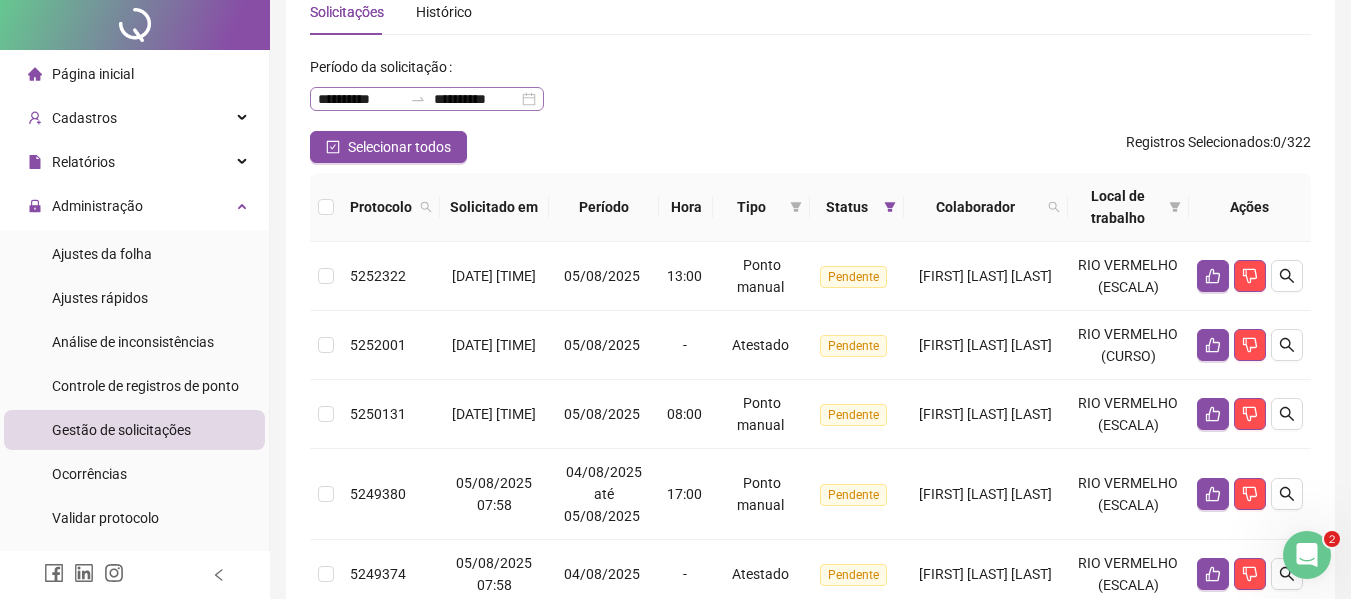 scroll, scrollTop: 0, scrollLeft: 0, axis: both 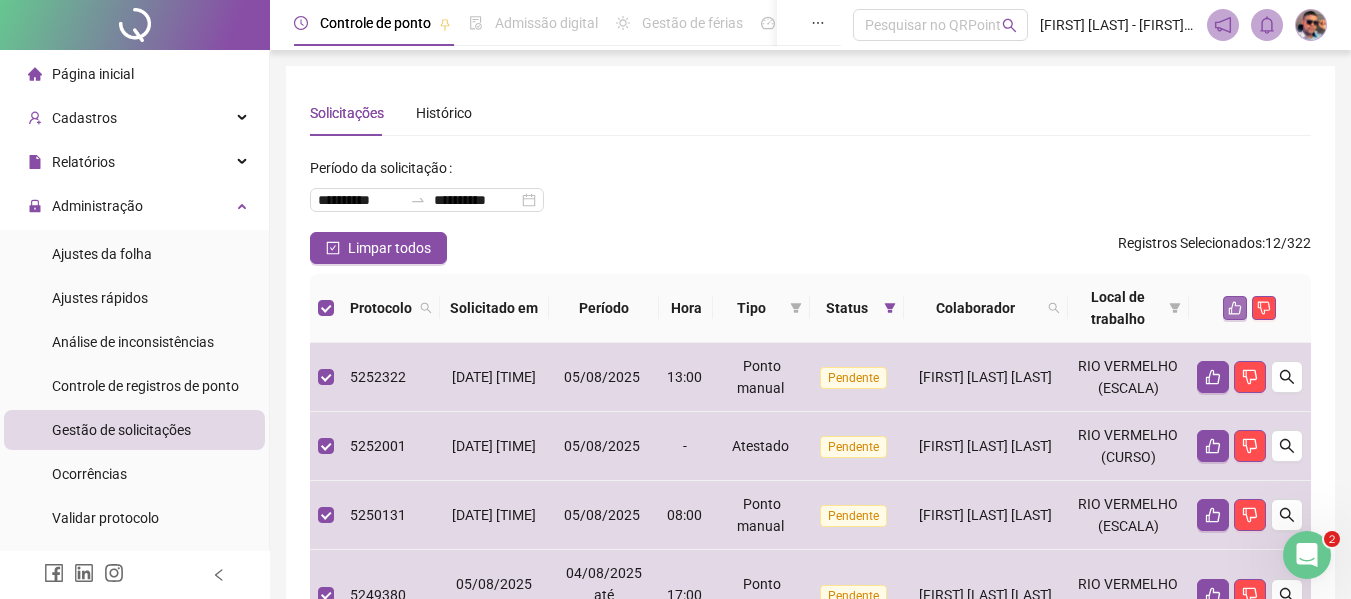 click at bounding box center (1235, 308) 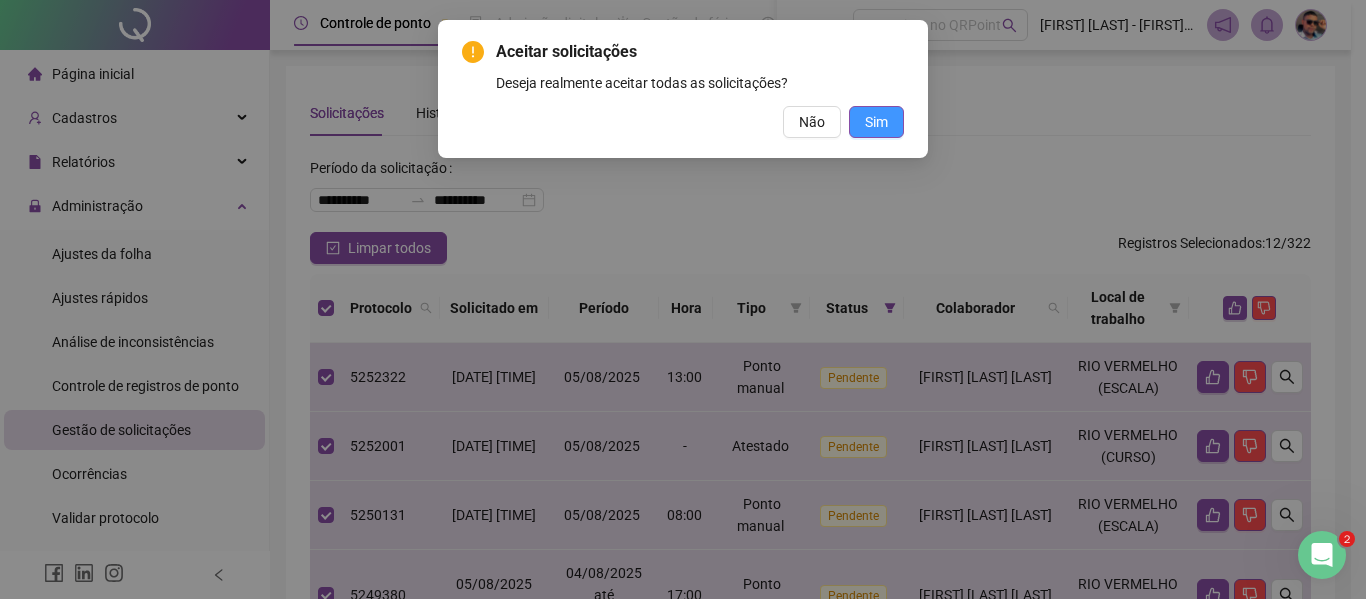 click on "Sim" at bounding box center [876, 122] 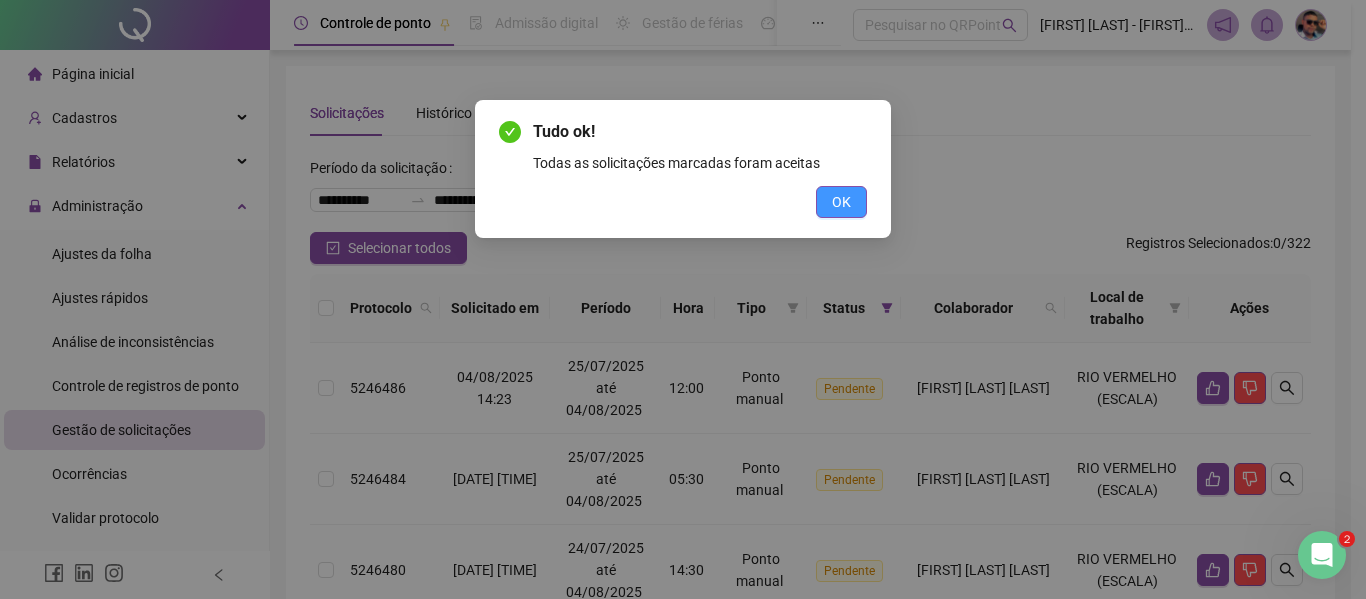 click on "OK" at bounding box center [841, 202] 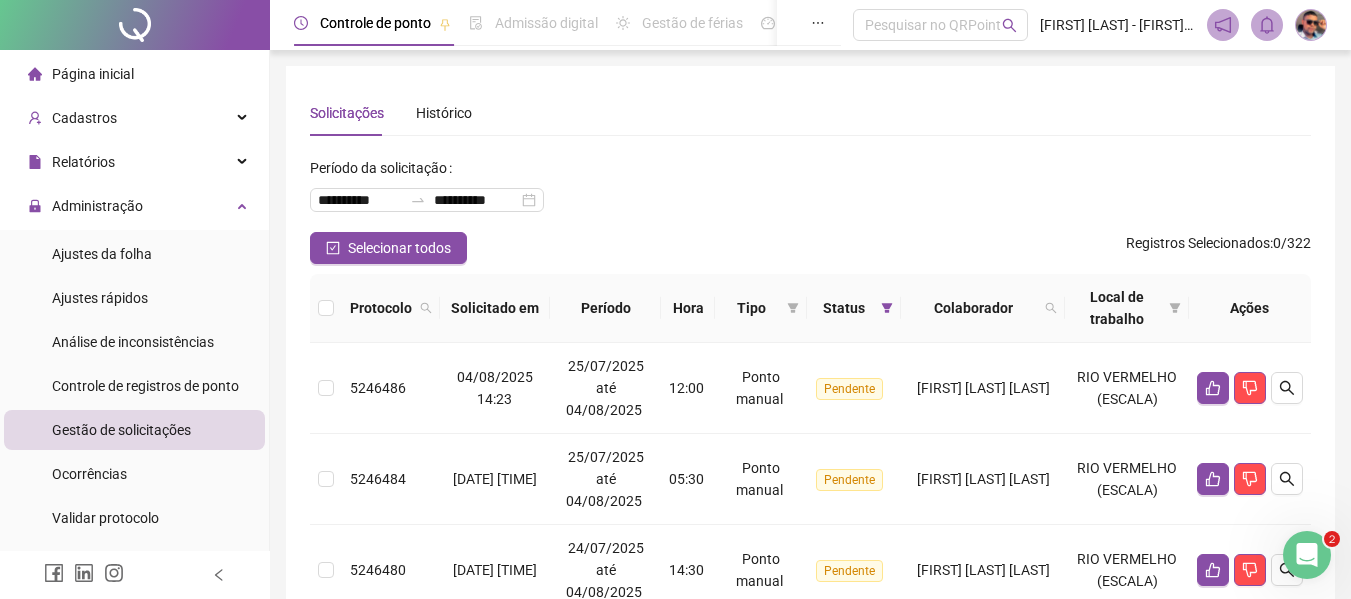 click at bounding box center [326, 308] 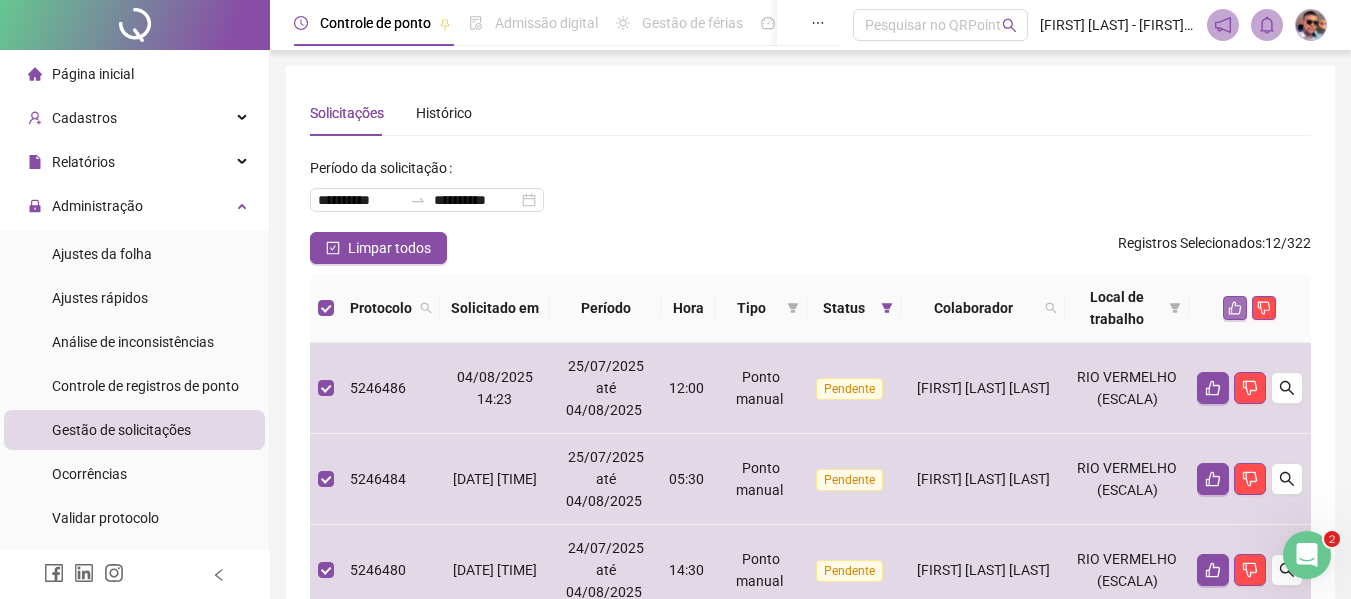 click 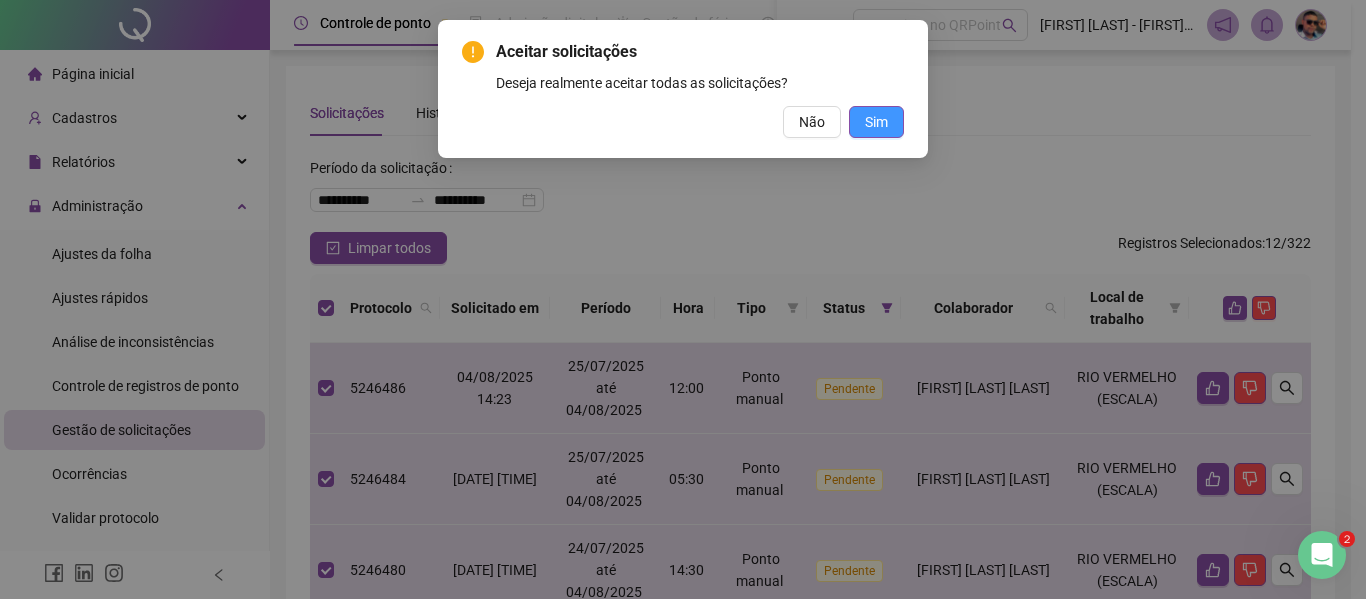 click on "Sim" at bounding box center (876, 122) 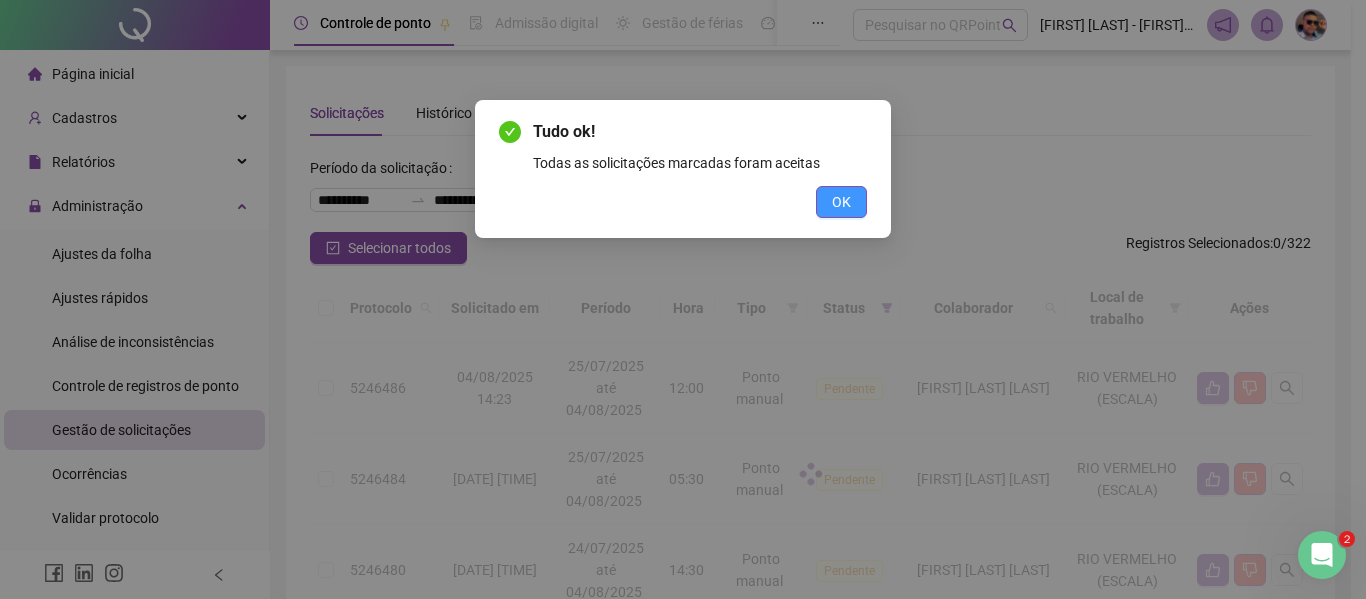 click on "OK" at bounding box center (841, 202) 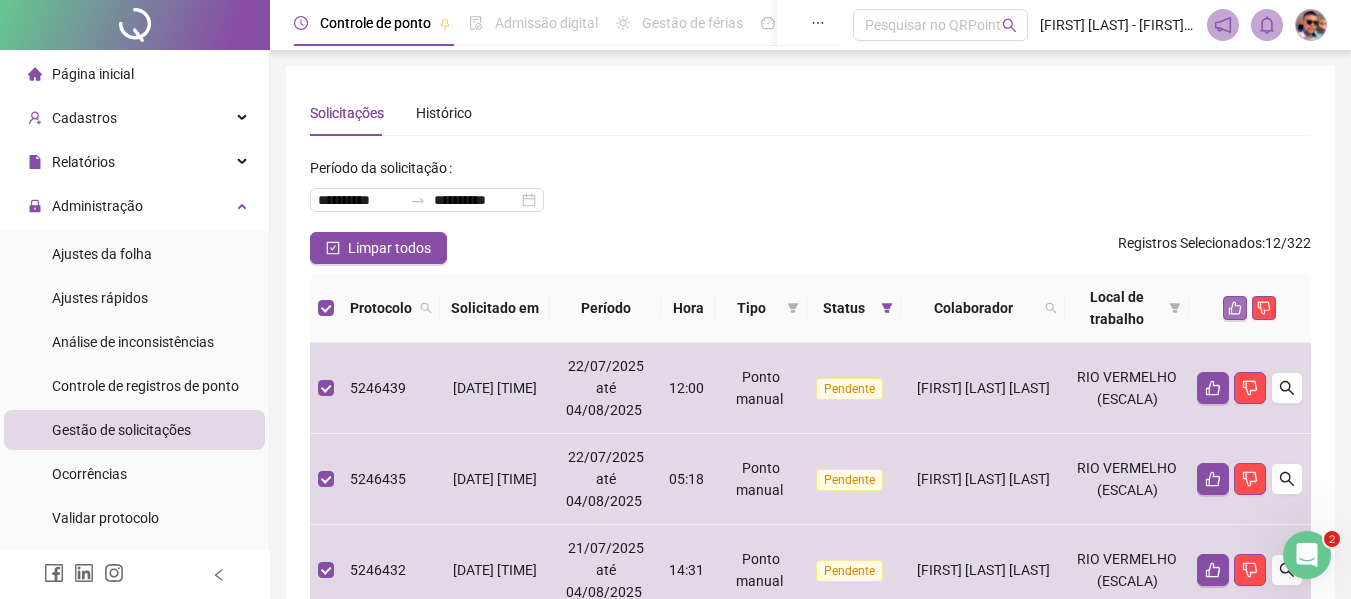 click 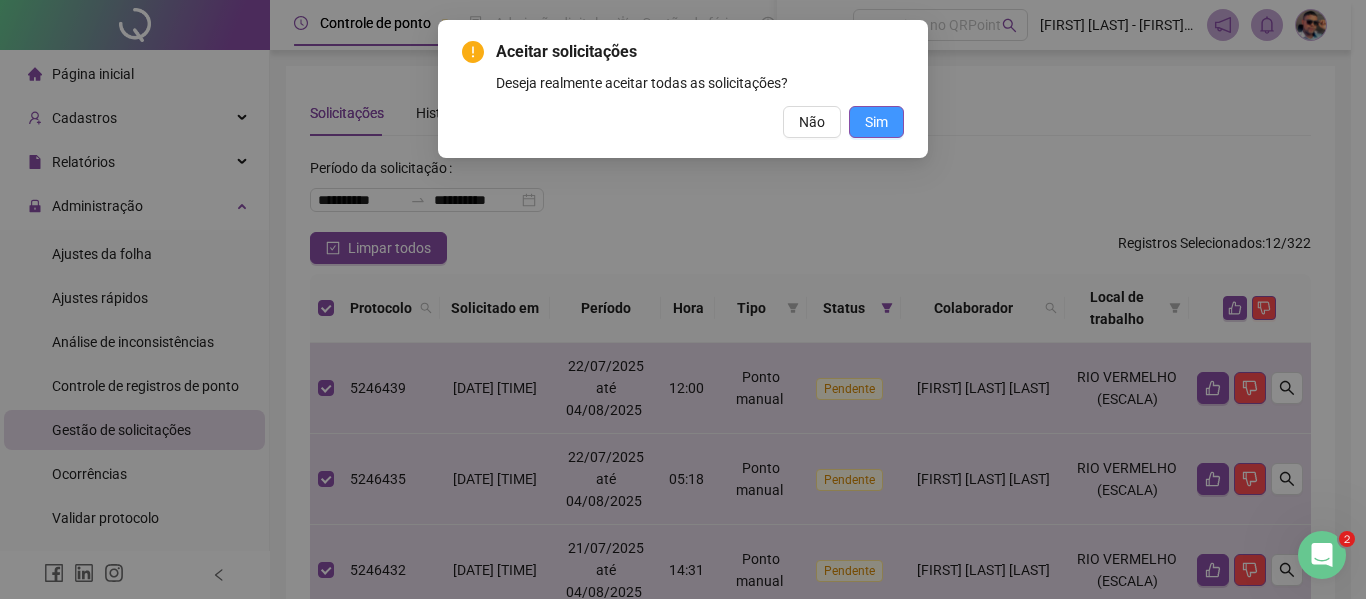 click on "Sim" at bounding box center (876, 122) 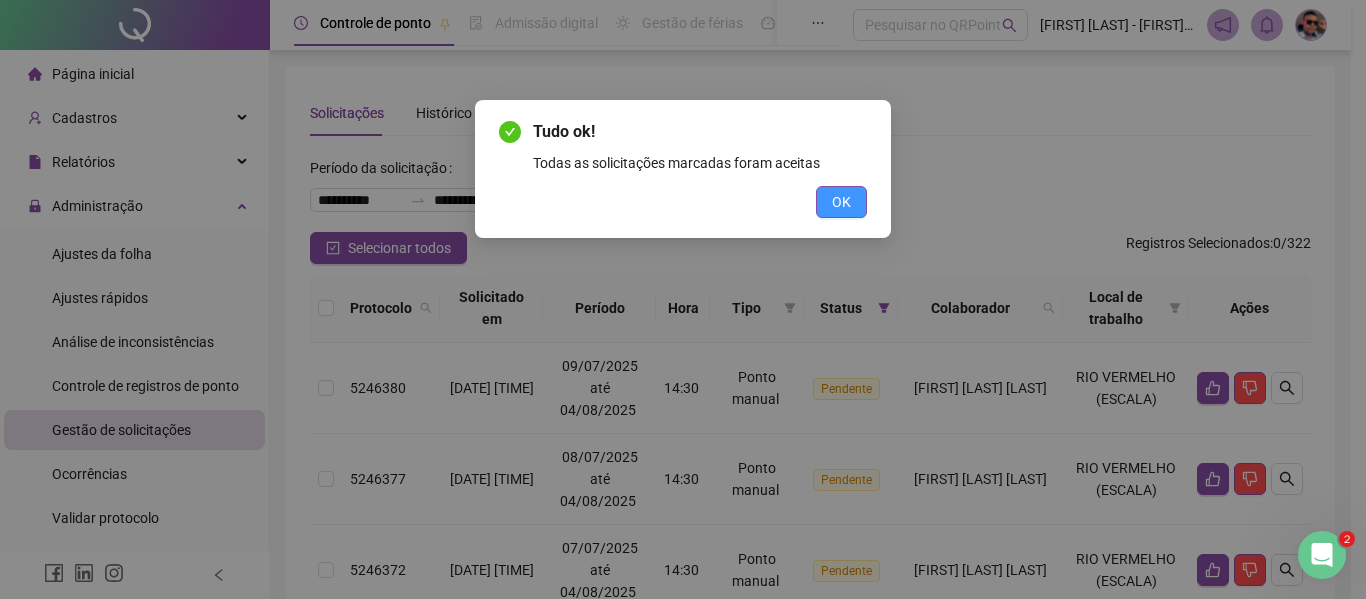 click on "OK" at bounding box center [841, 202] 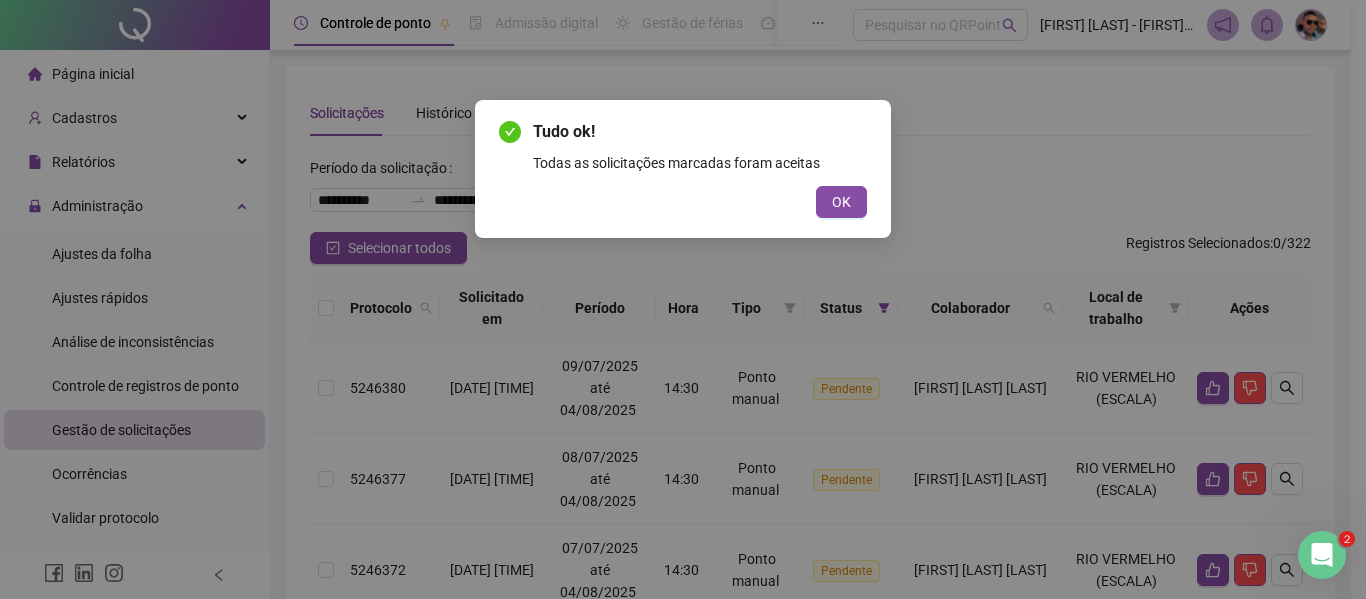 click on "Tudo ok! Todas as solicitações marcadas foram aceitas OK" at bounding box center [683, 299] 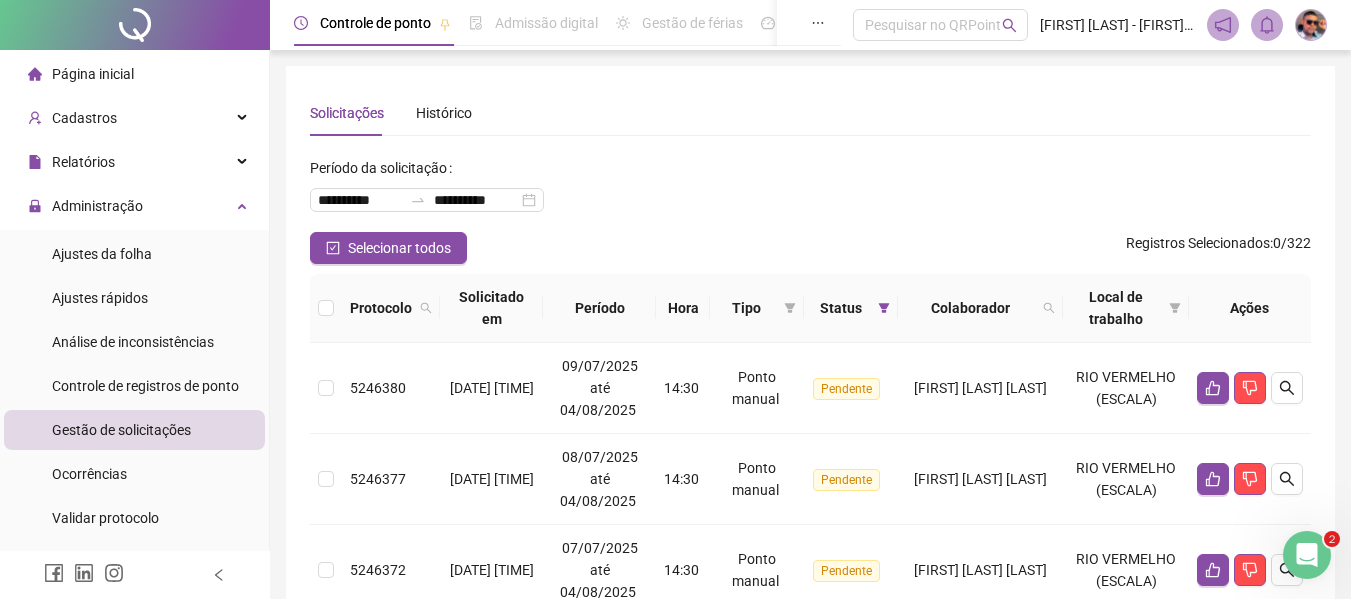 click at bounding box center [326, 308] 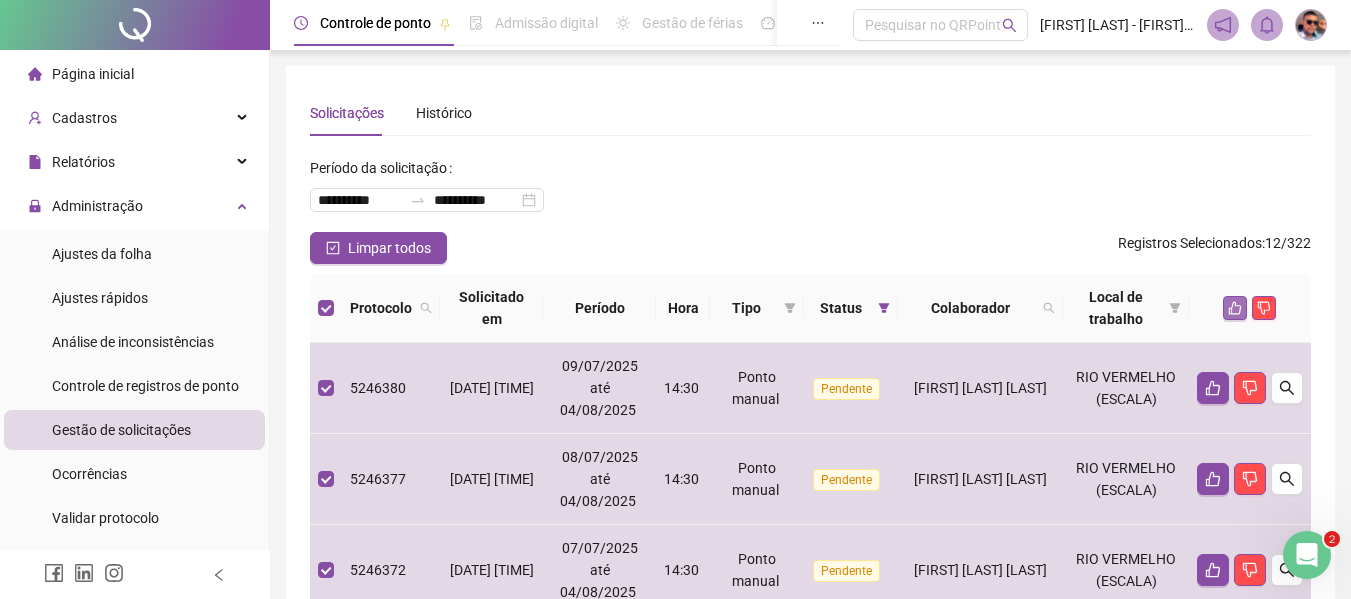 click 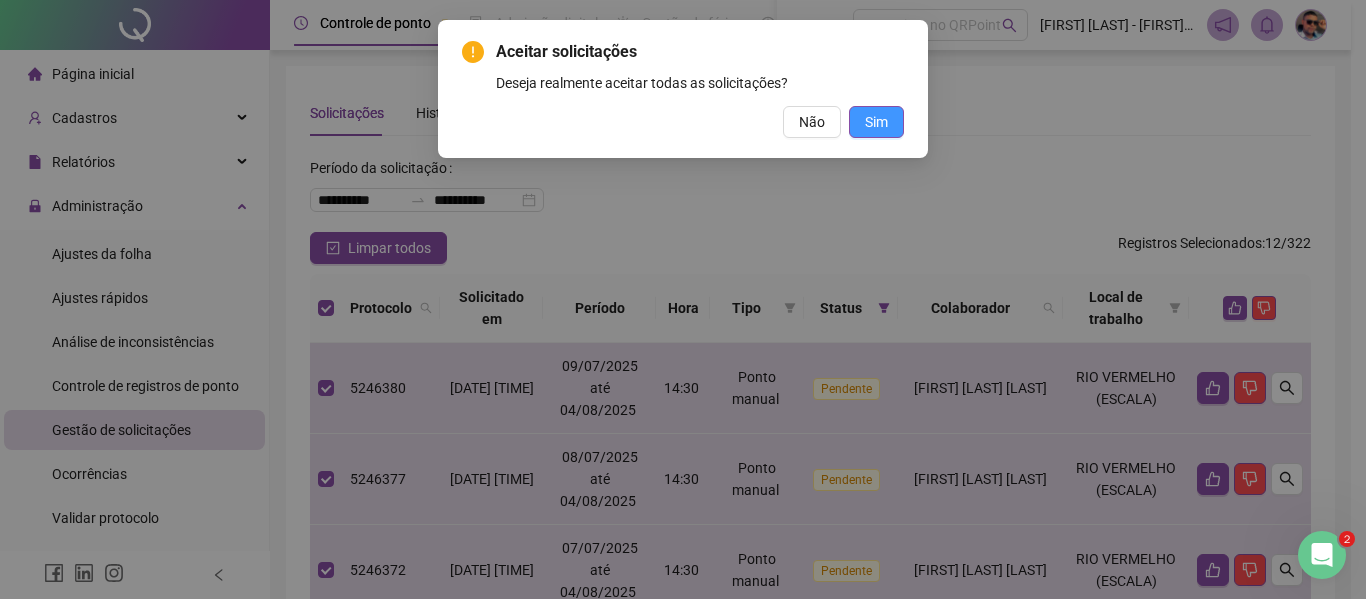 click on "Sim" at bounding box center (876, 122) 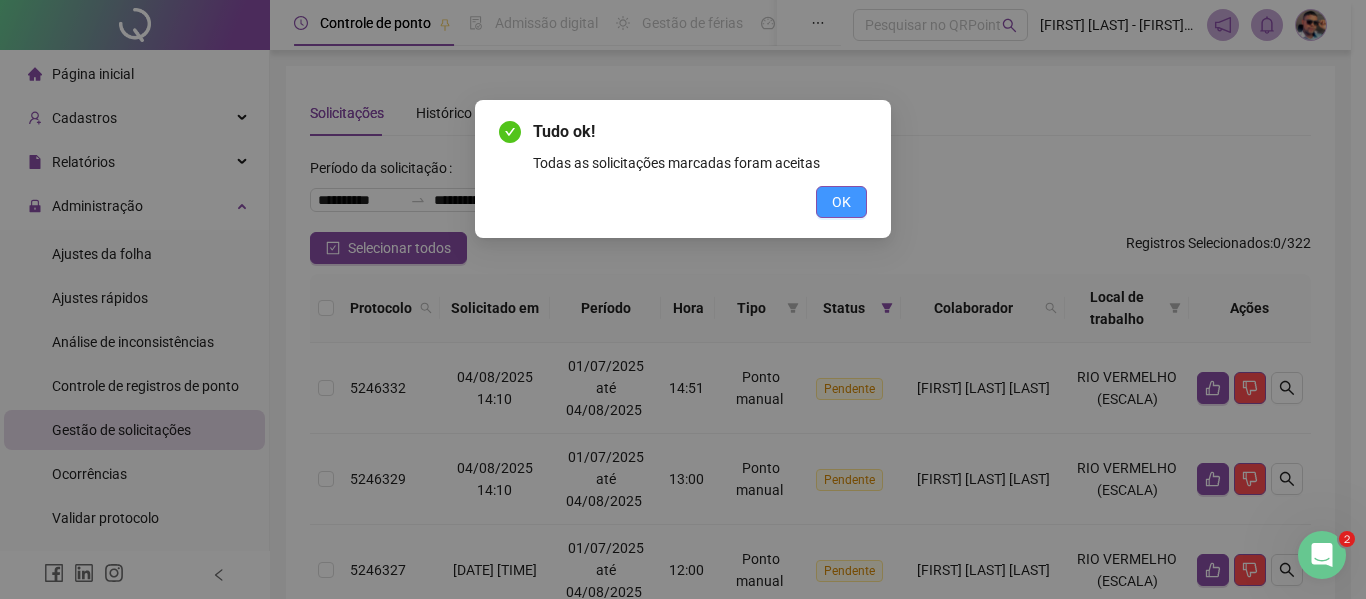 click on "OK" at bounding box center [841, 202] 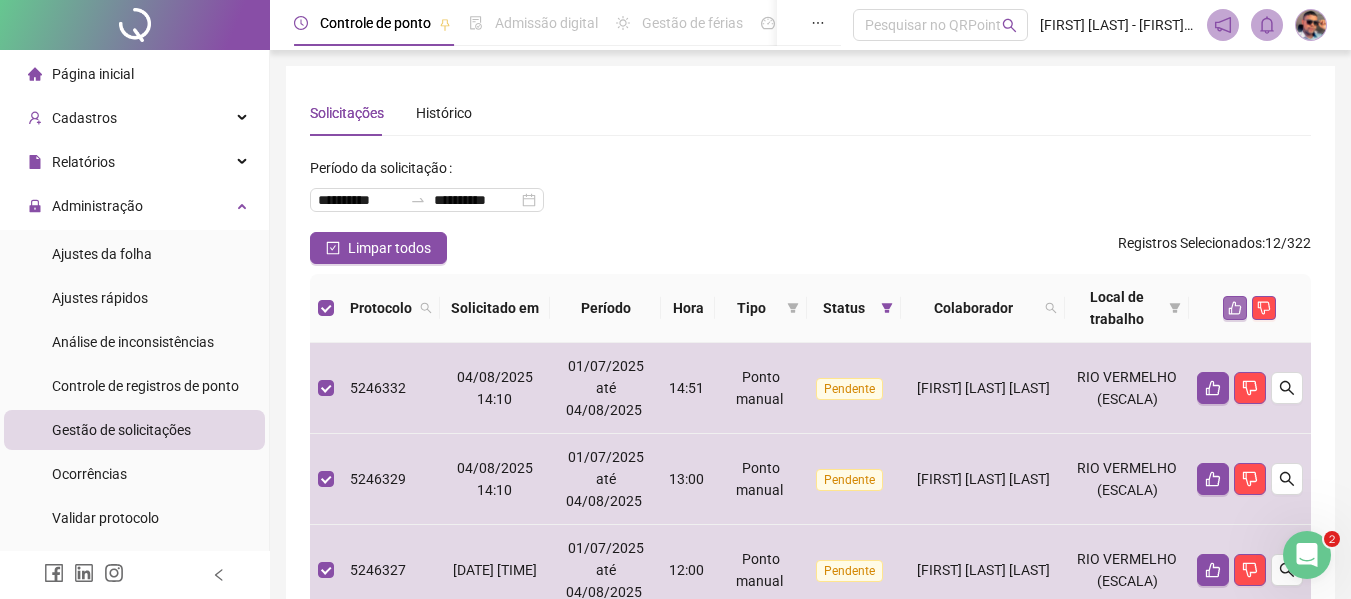 click at bounding box center [1235, 308] 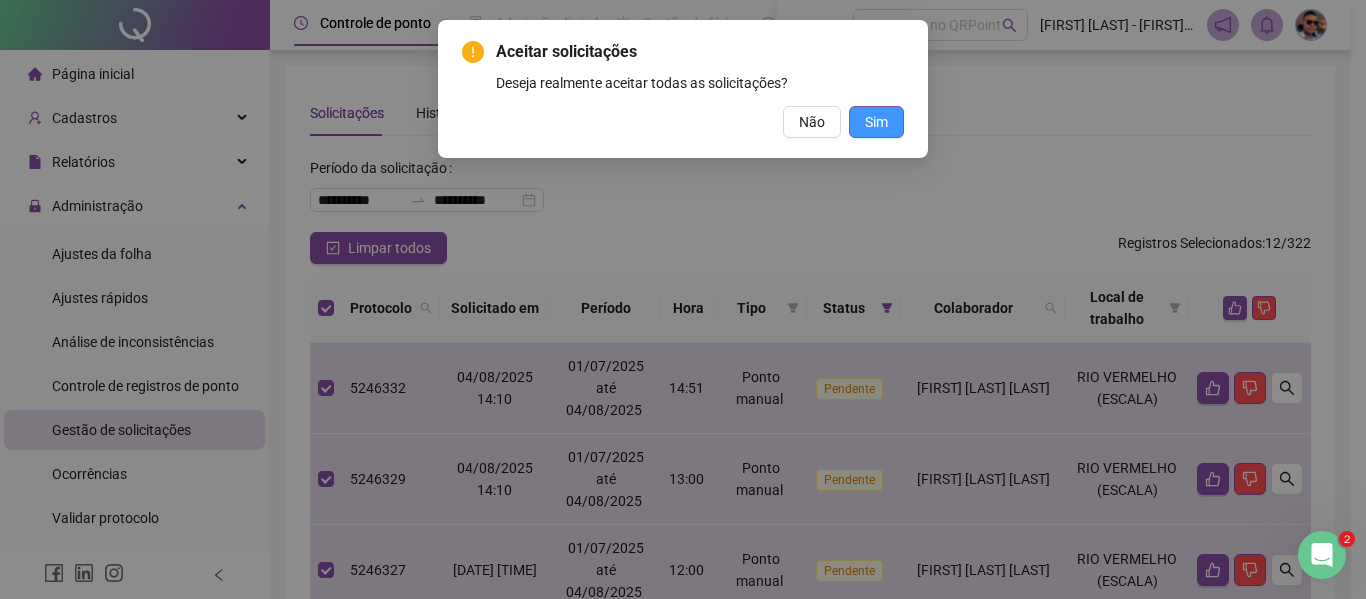click on "Sim" at bounding box center [876, 122] 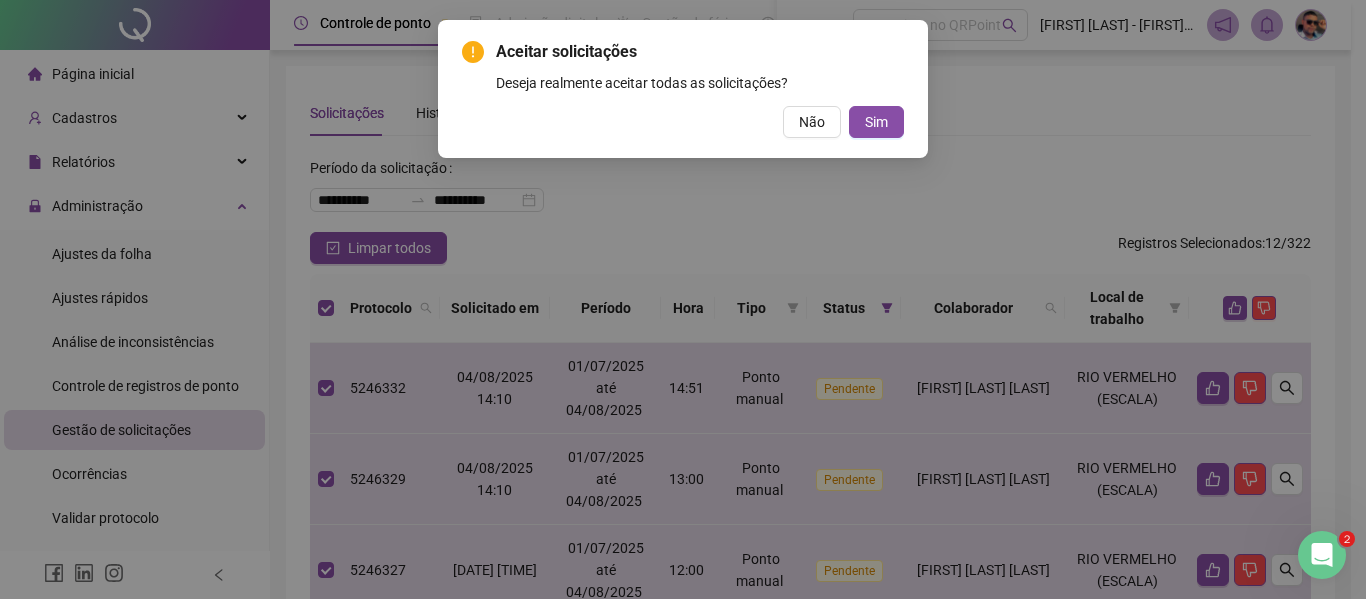 click on "Aceitar solicitações Deseja realmente aceitar todas as solicitações? Não Sim" at bounding box center (683, 299) 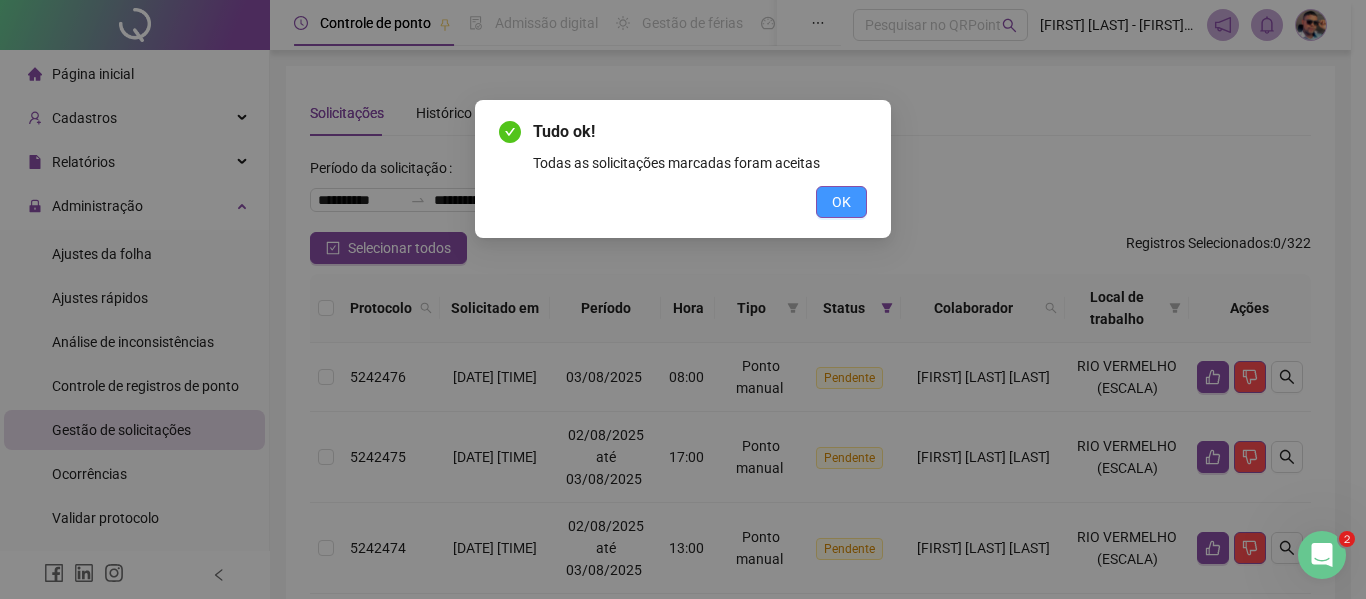 click on "OK" at bounding box center (841, 202) 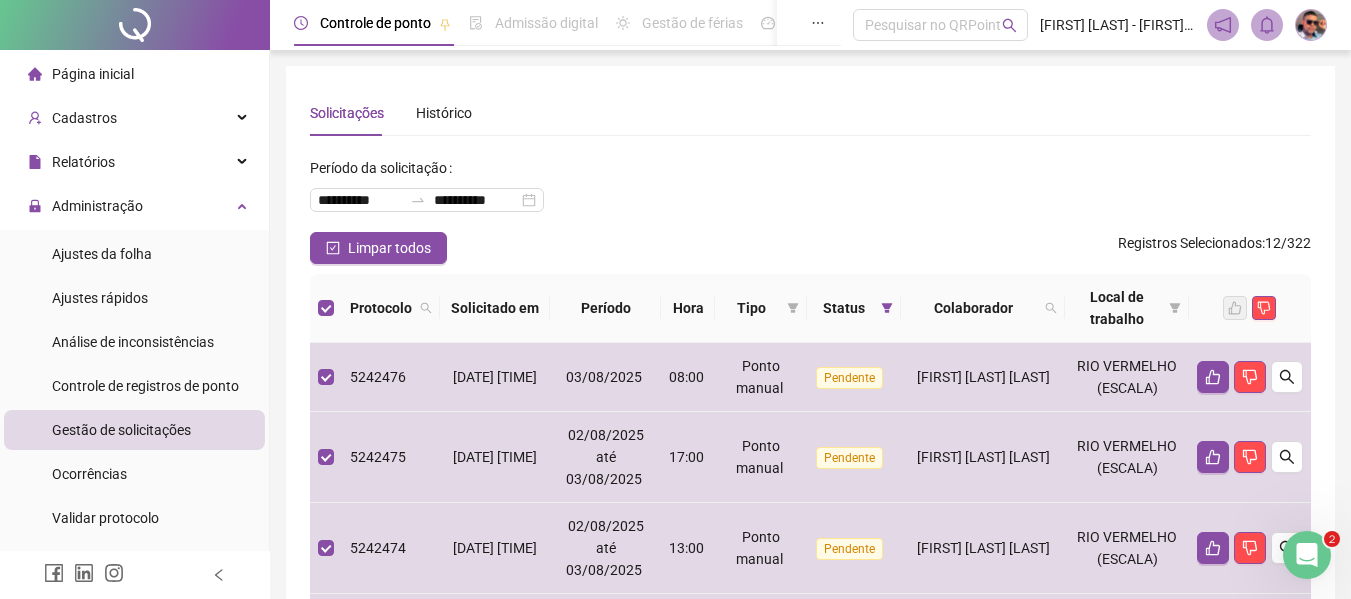 click on "**********" at bounding box center (810, 192) 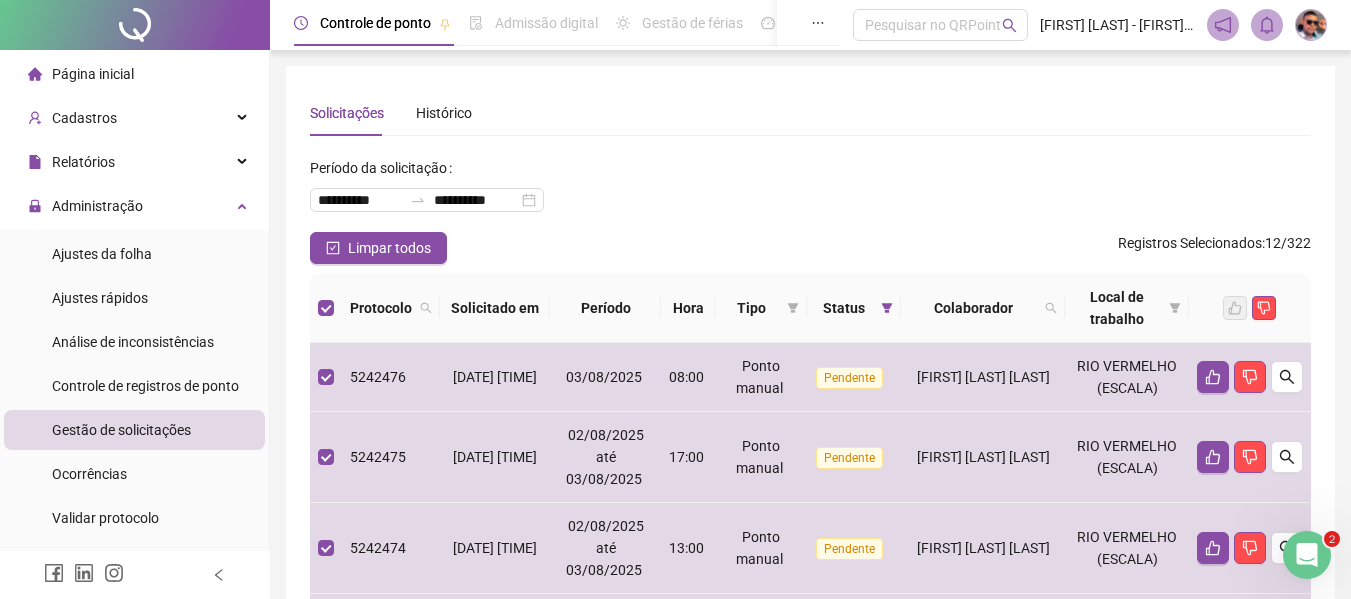 click at bounding box center (326, 308) 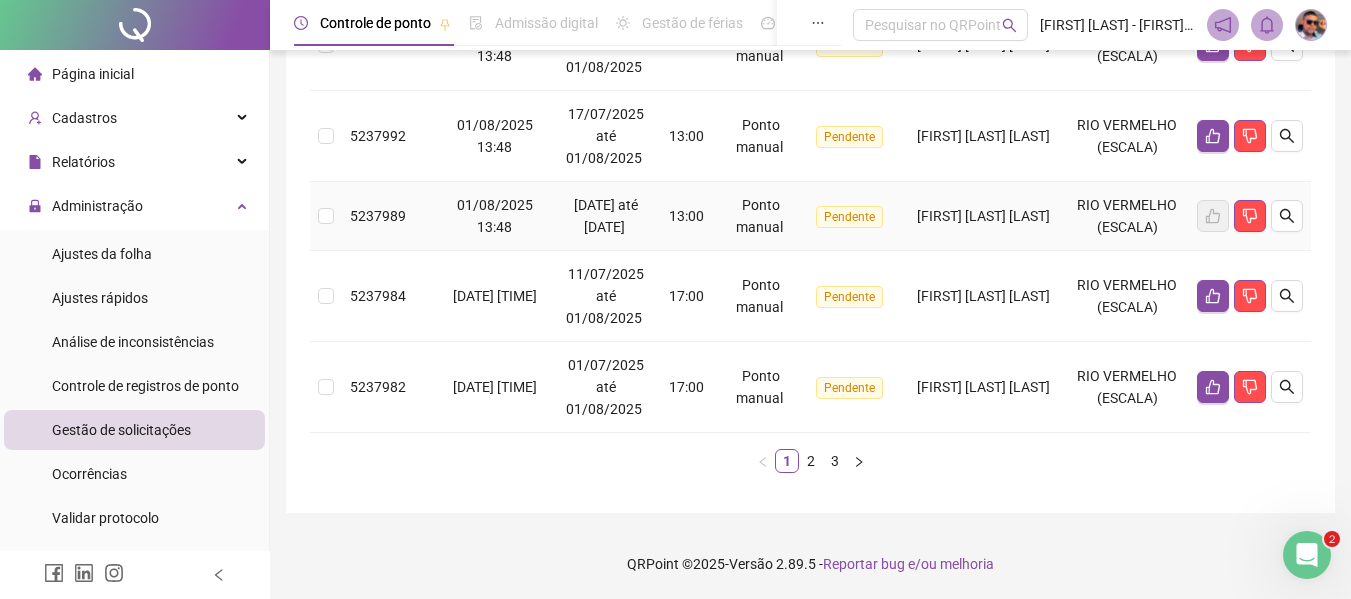 scroll, scrollTop: 1002, scrollLeft: 0, axis: vertical 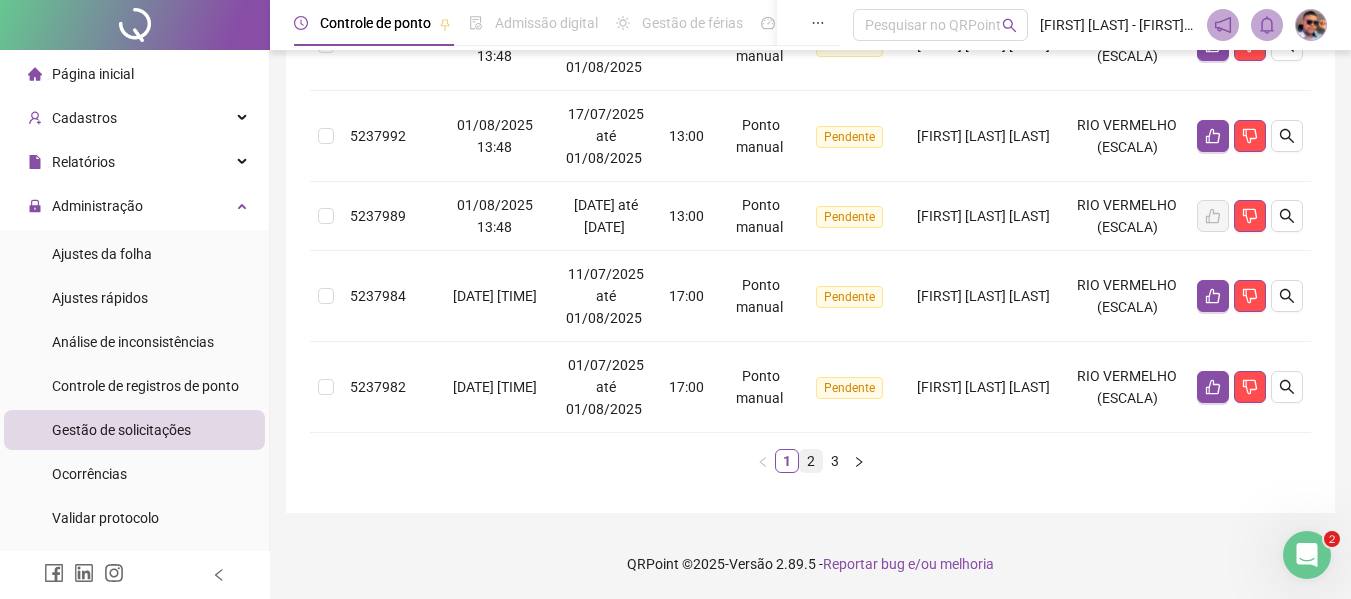 click on "2" at bounding box center [811, 461] 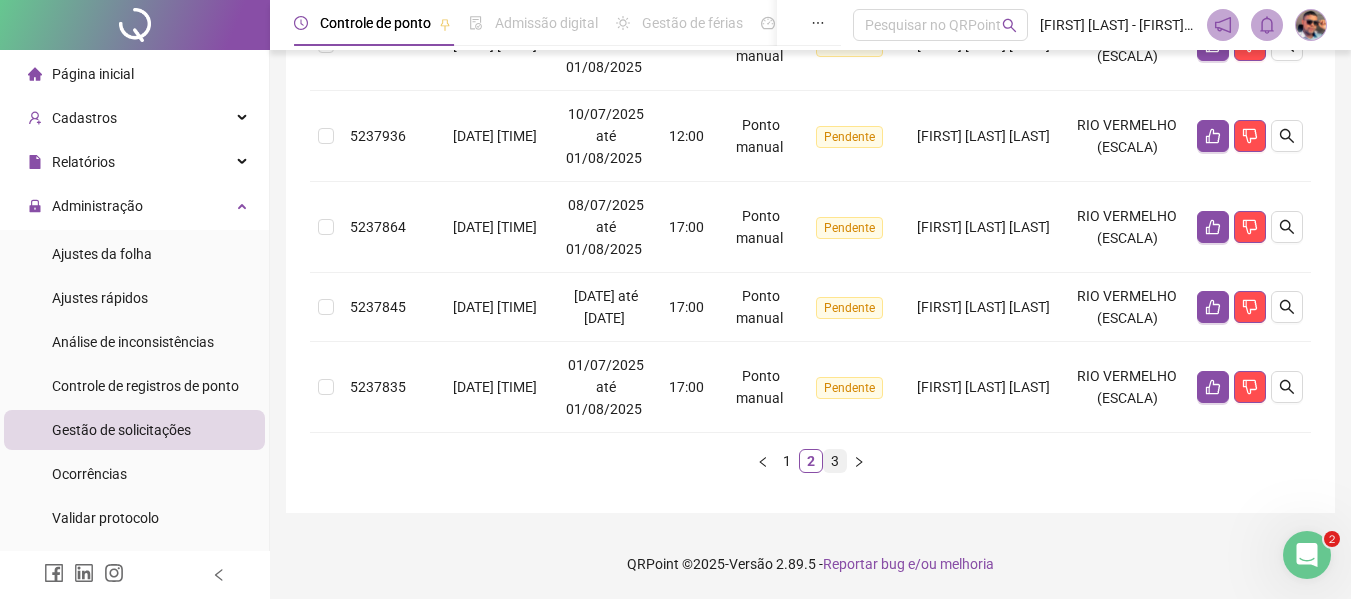 click on "3" at bounding box center (835, 461) 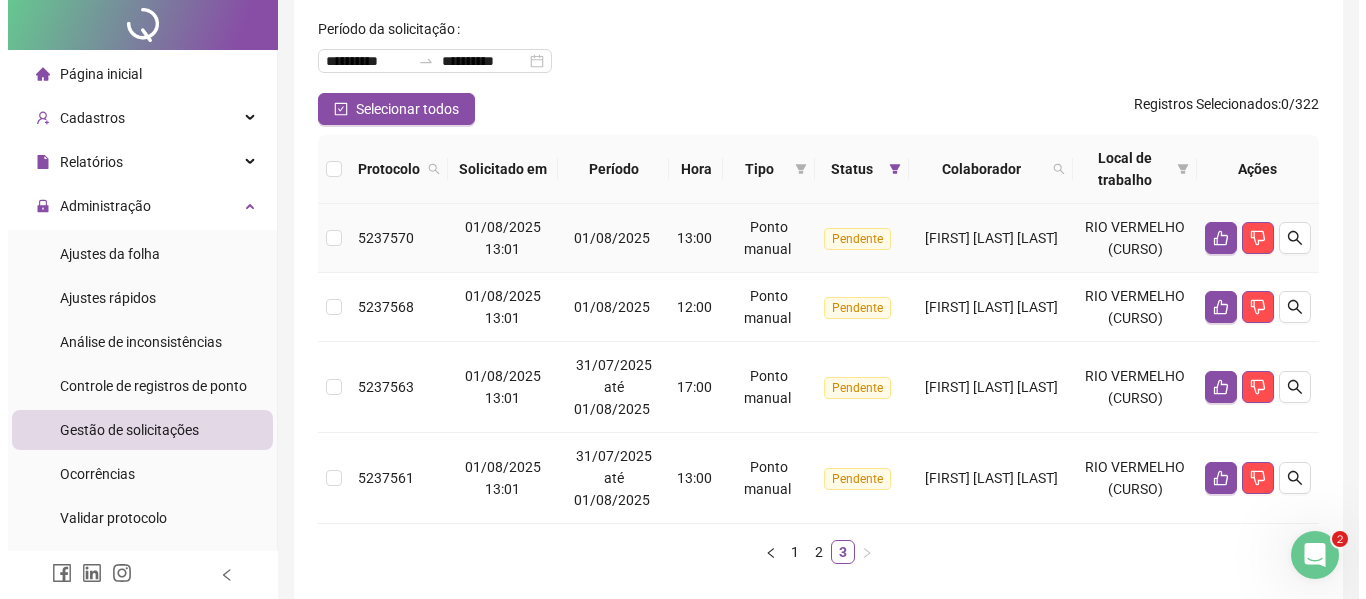 scroll, scrollTop: 0, scrollLeft: 0, axis: both 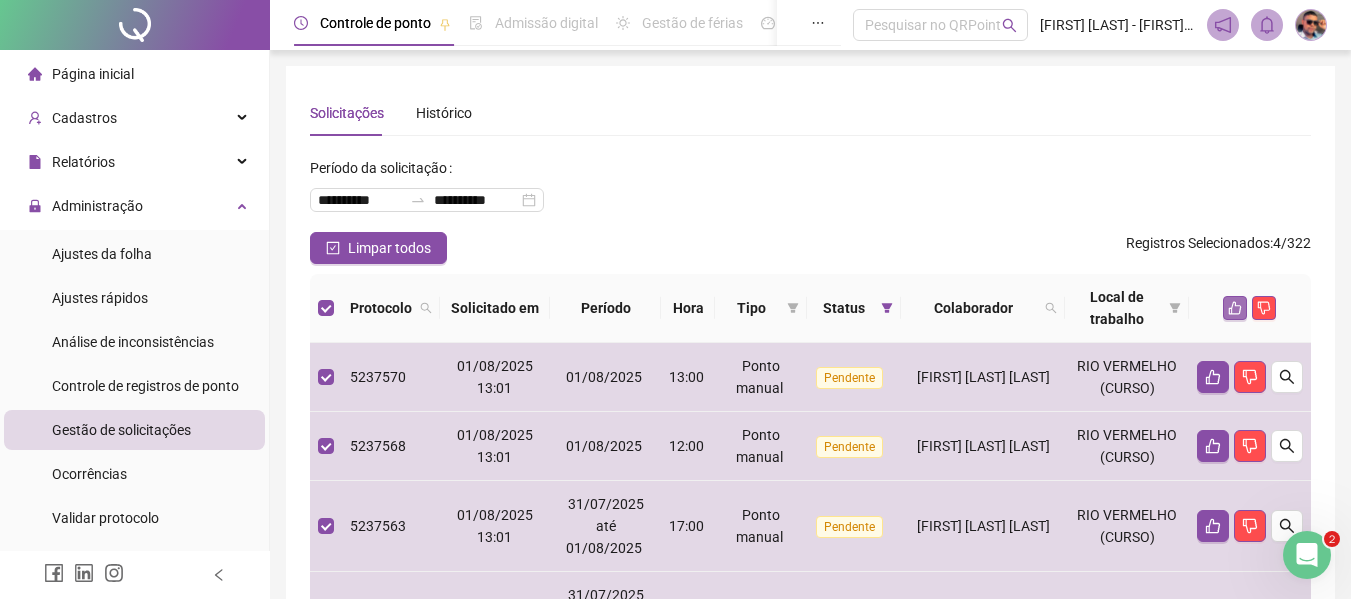 click 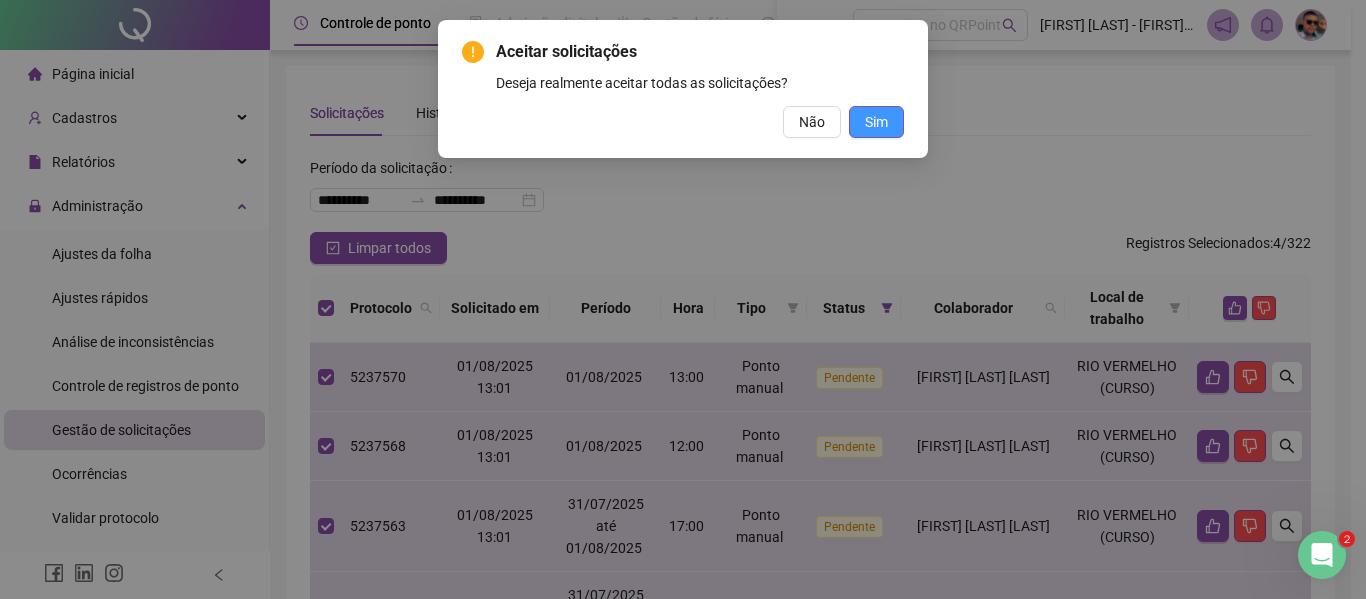click on "Sim" at bounding box center [876, 122] 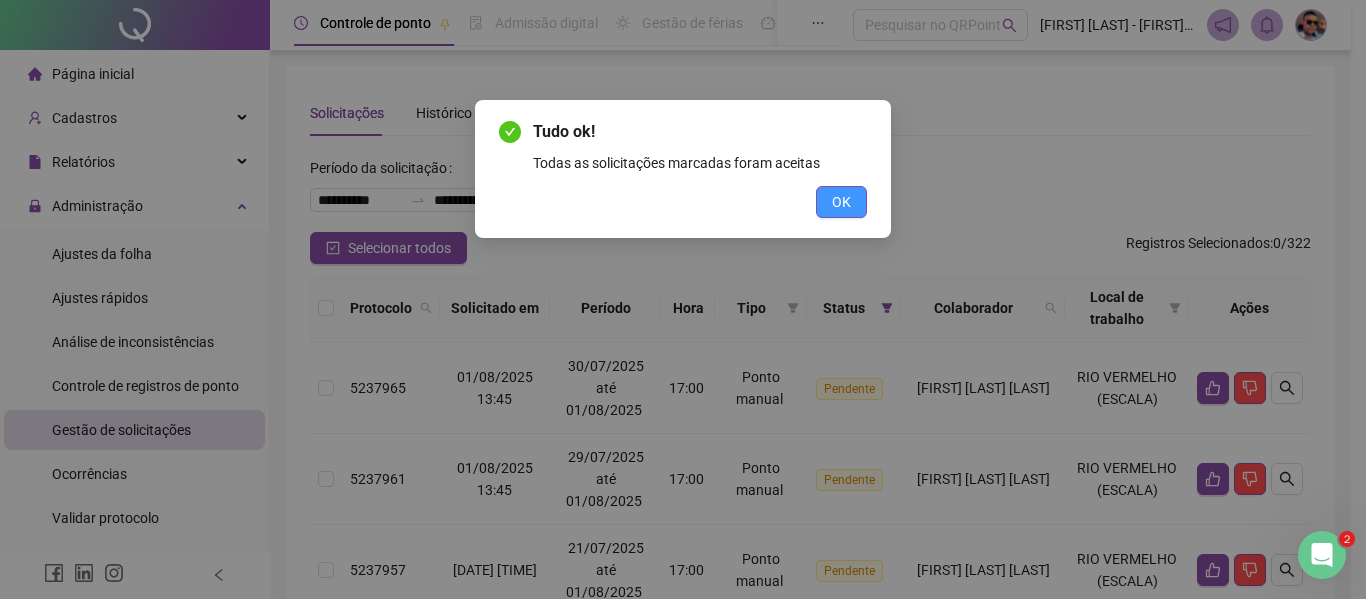 click on "OK" at bounding box center (841, 202) 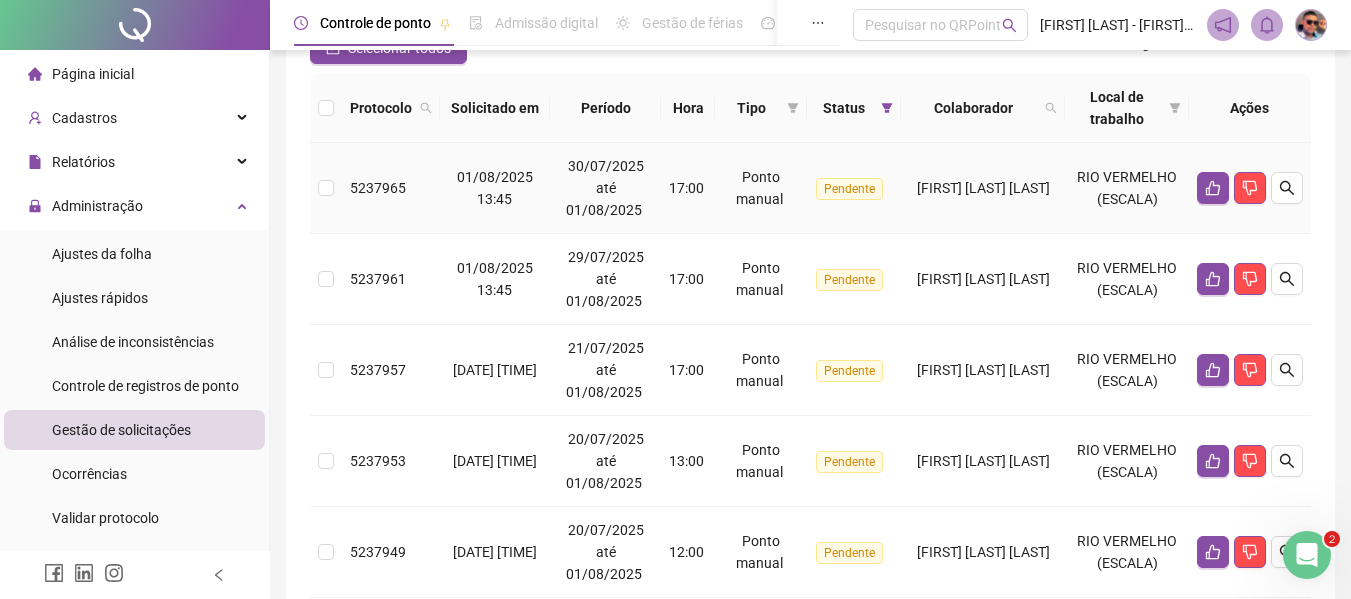 scroll, scrollTop: 0, scrollLeft: 0, axis: both 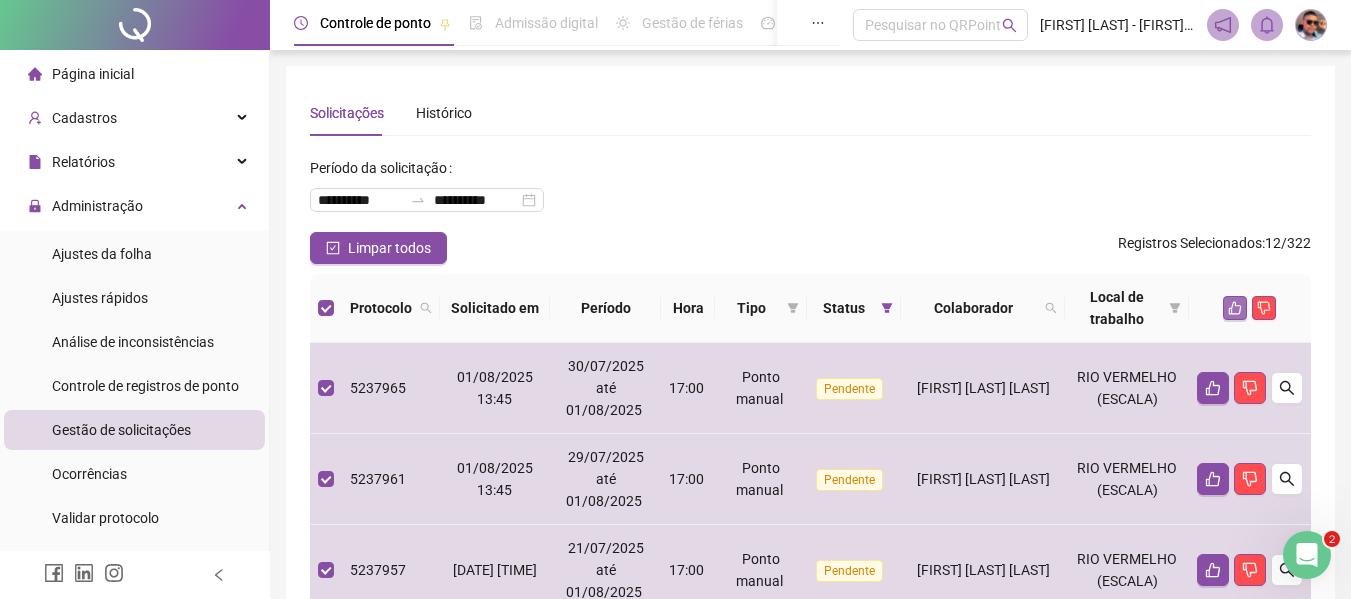 click 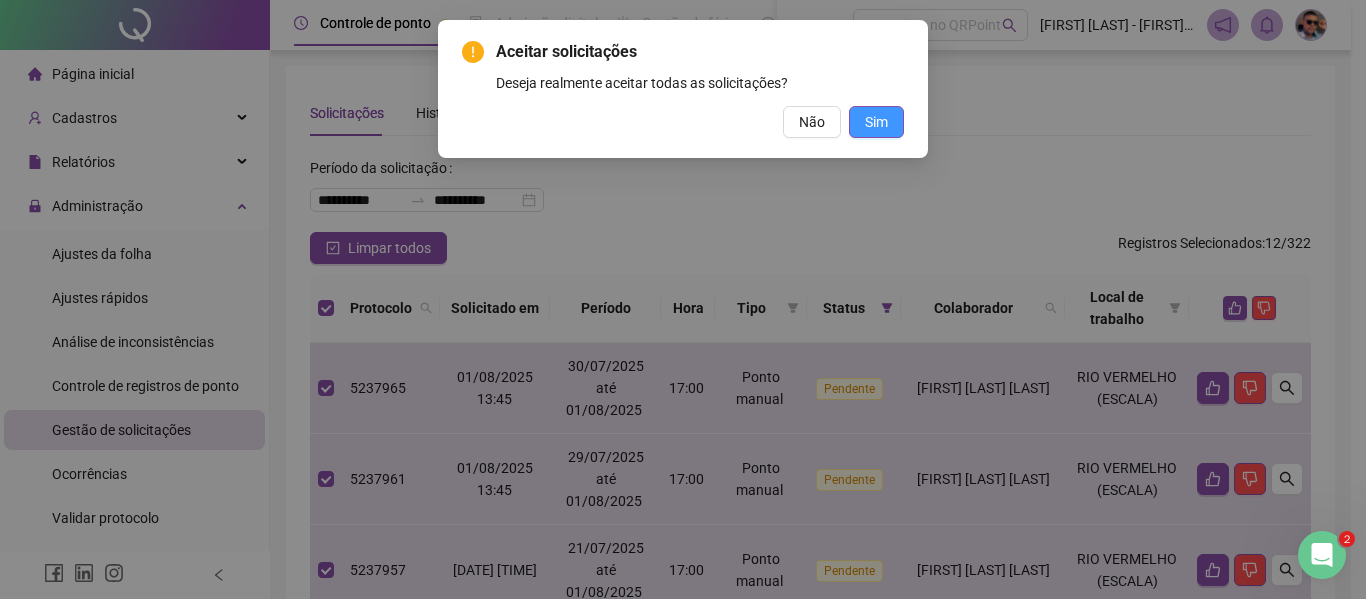 click on "Sim" at bounding box center (876, 122) 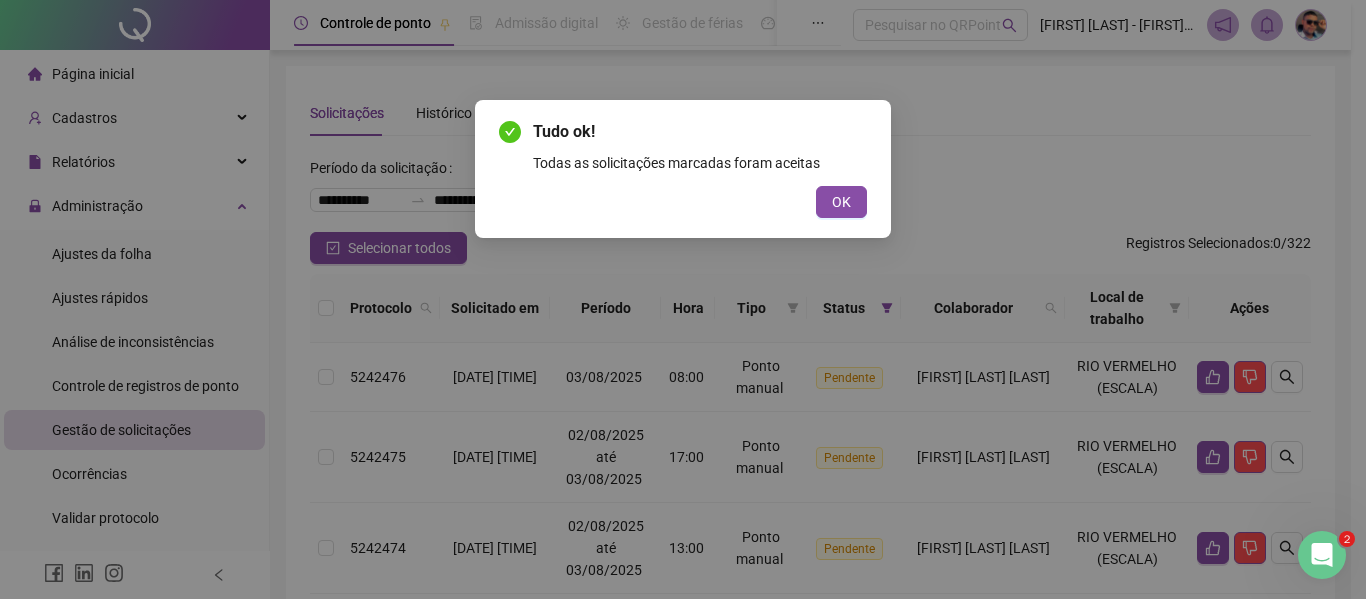 click on "OK" at bounding box center [841, 202] 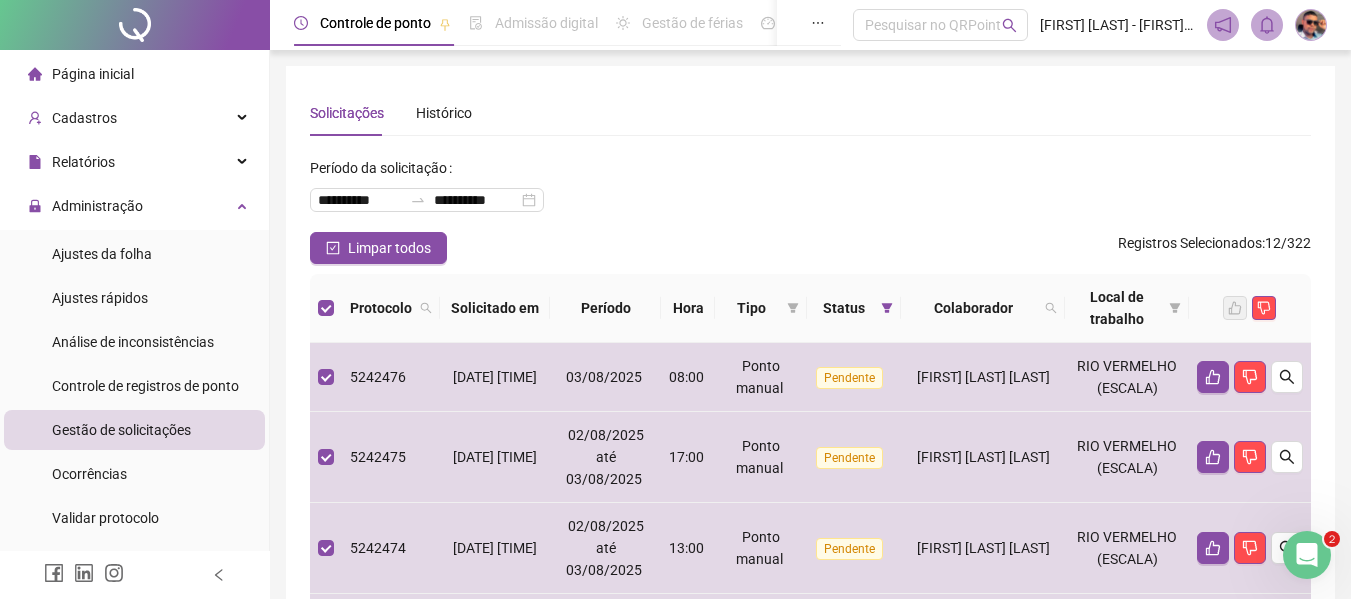 click on "Limpar todos Registros Selecionados :  12 / 322" at bounding box center (810, 248) 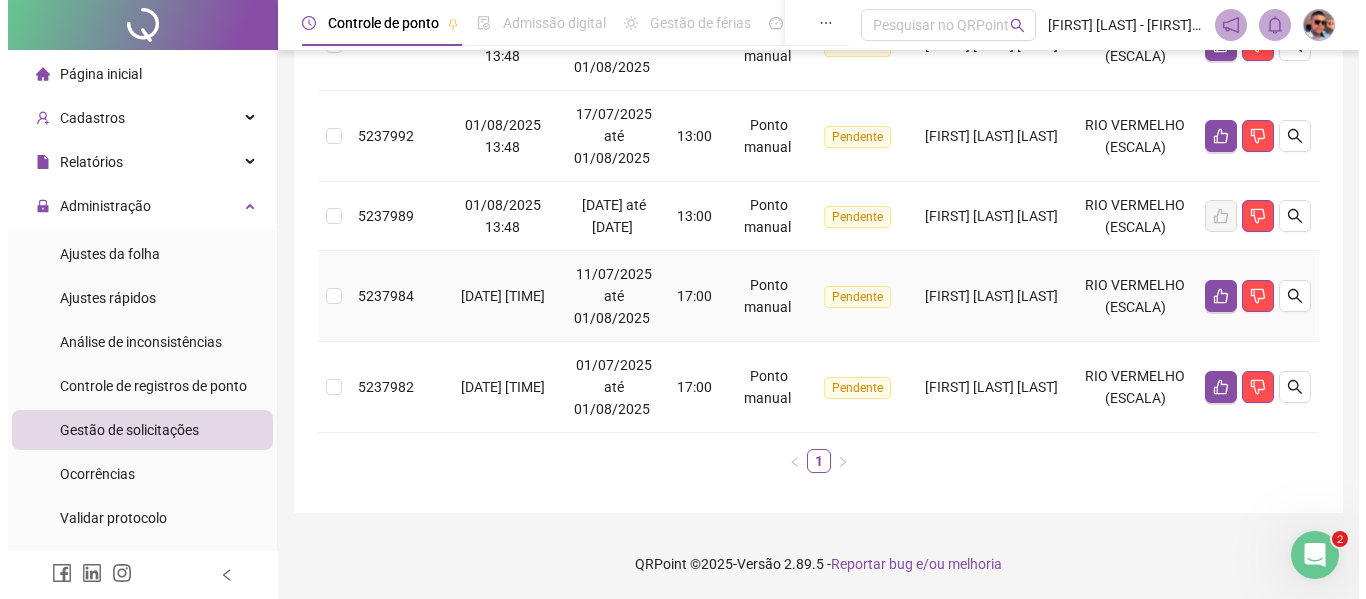 scroll, scrollTop: 1000, scrollLeft: 0, axis: vertical 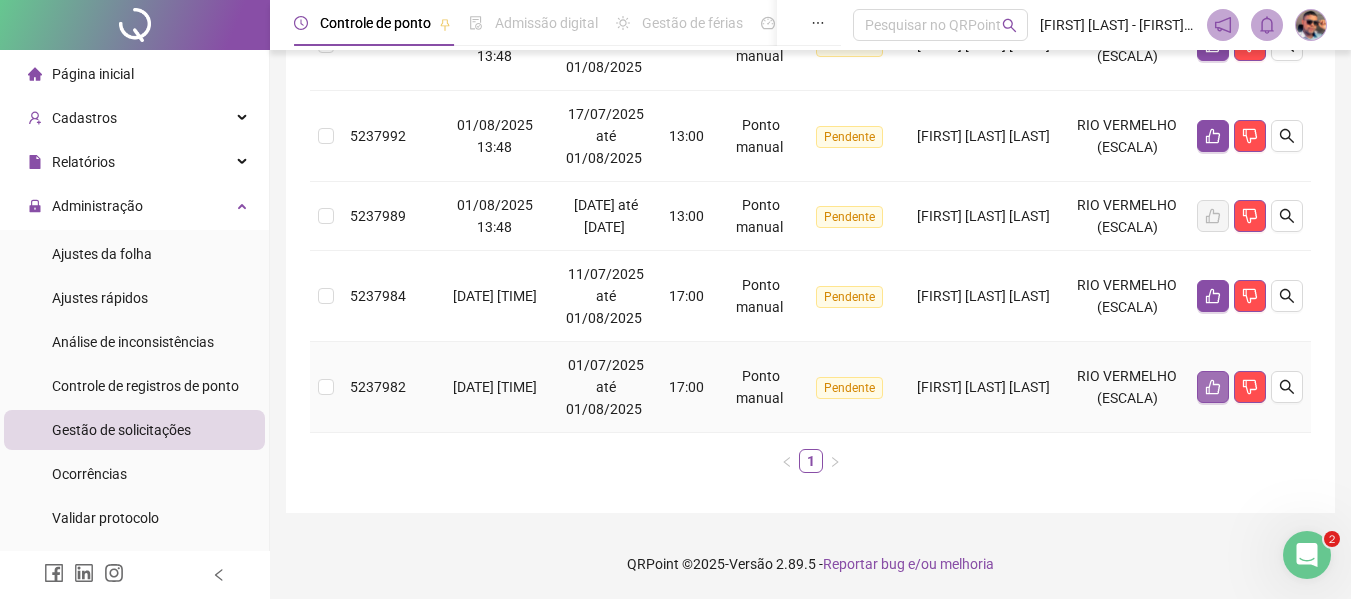 click at bounding box center [1213, 387] 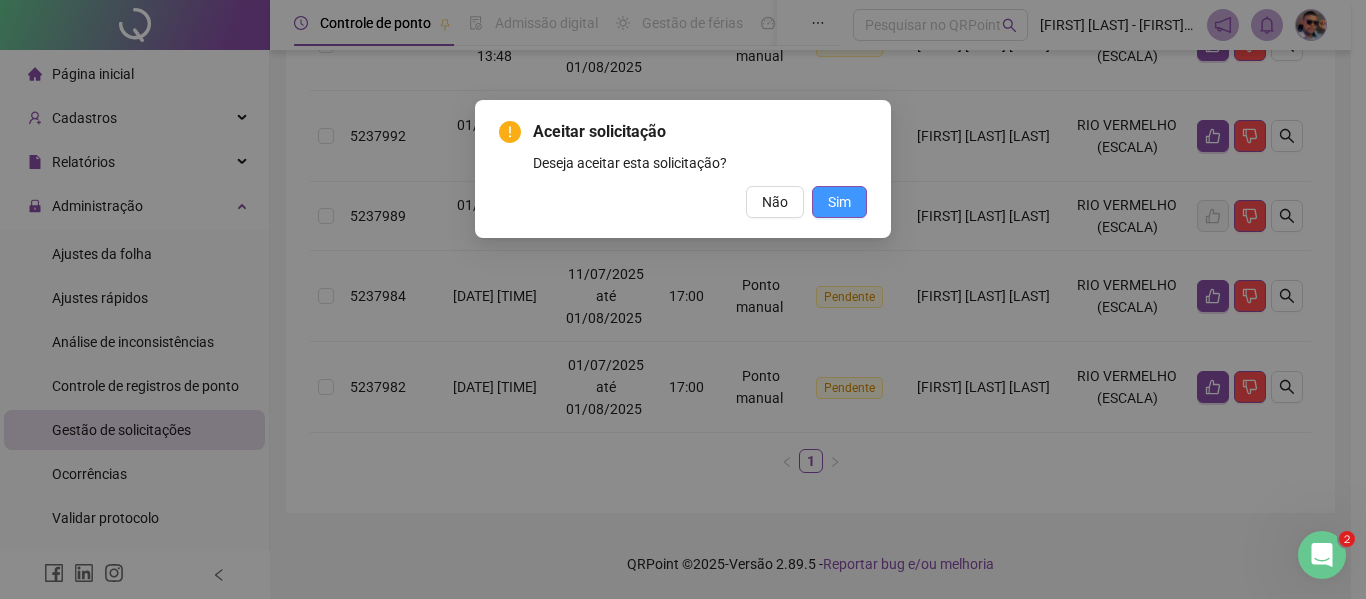 click on "Sim" at bounding box center (839, 202) 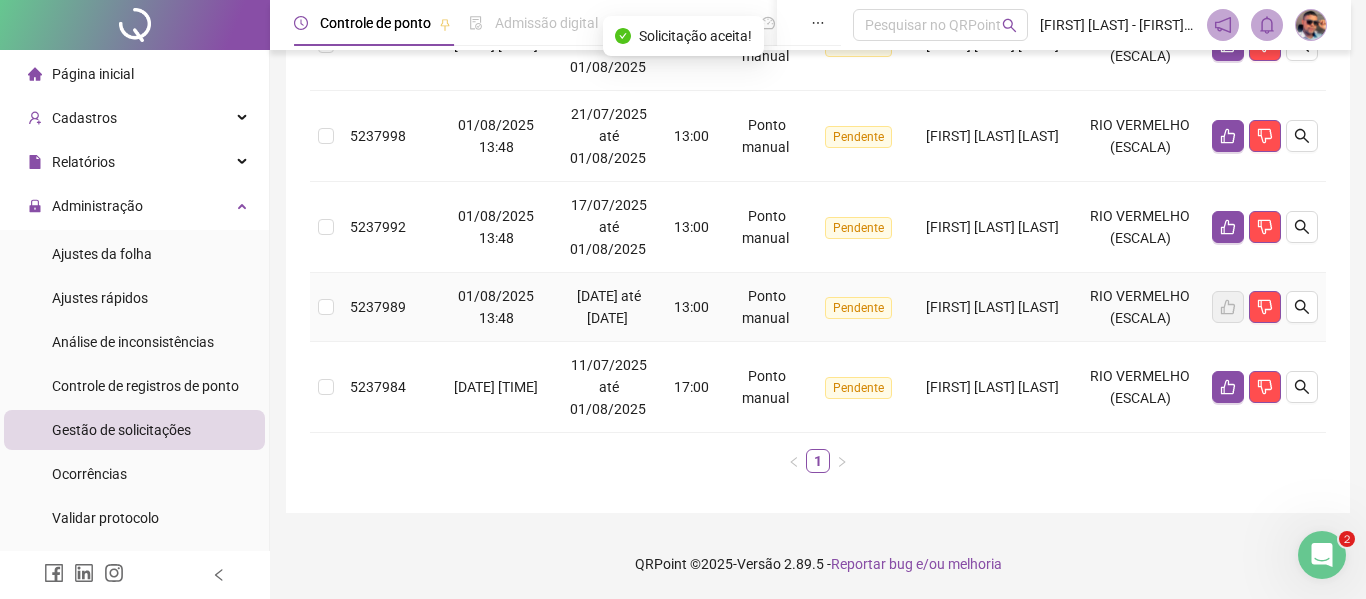 scroll, scrollTop: 911, scrollLeft: 0, axis: vertical 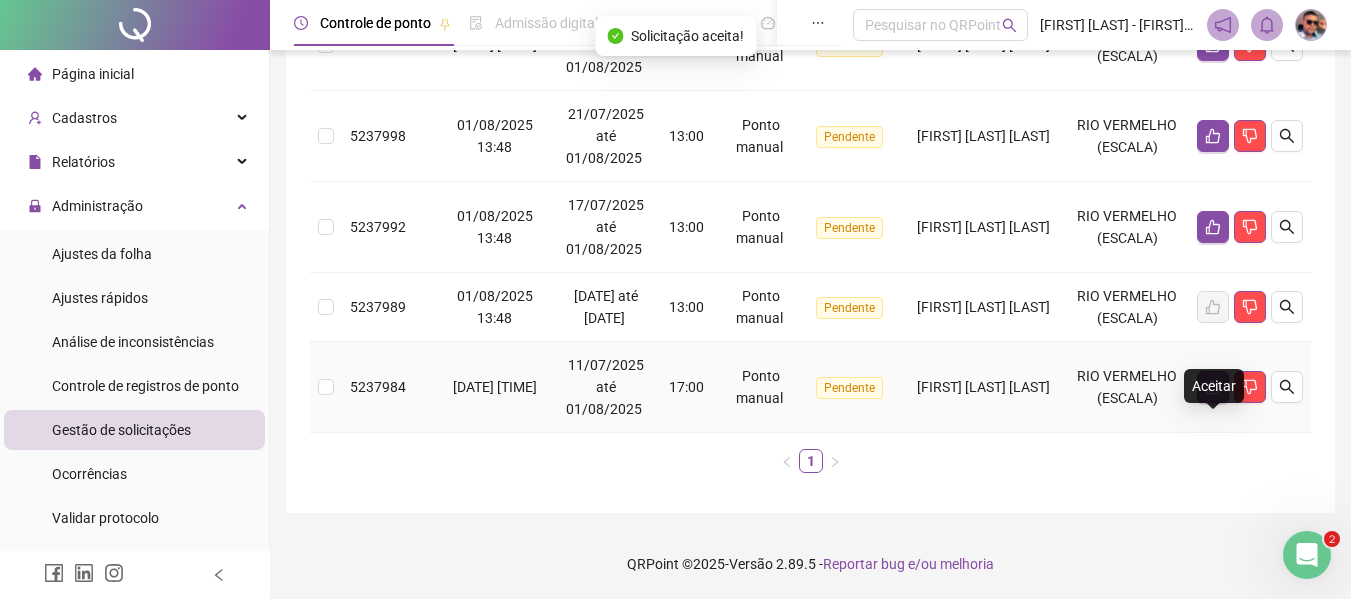click 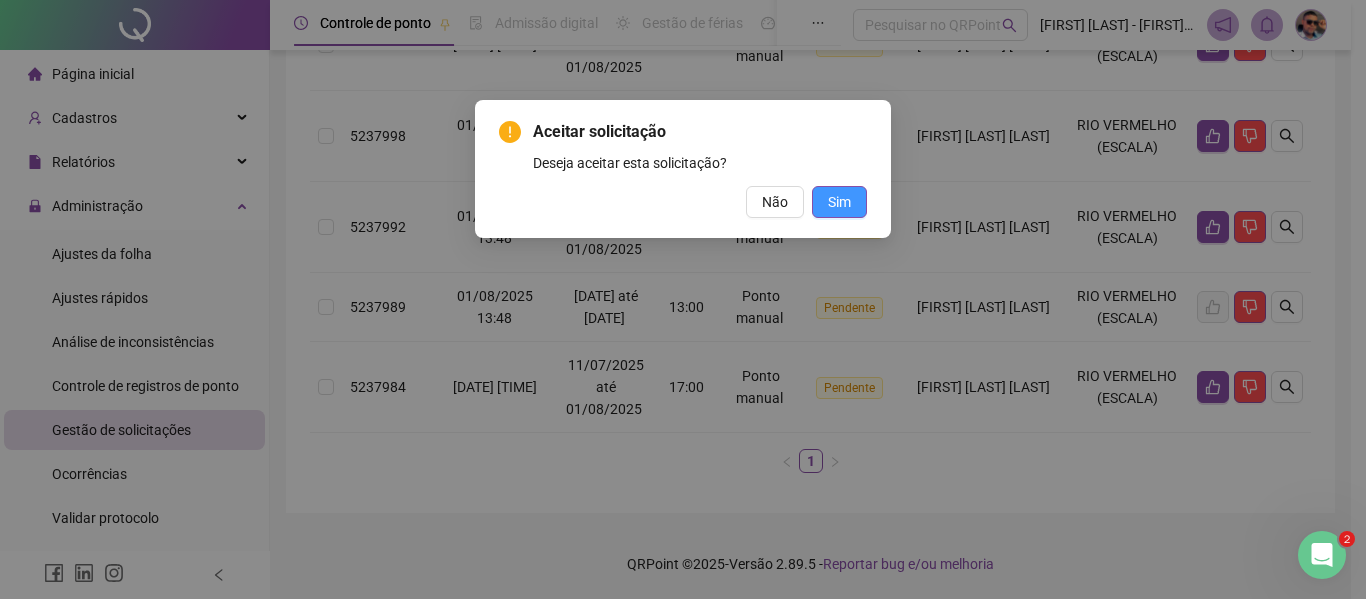 click on "Sim" at bounding box center (839, 202) 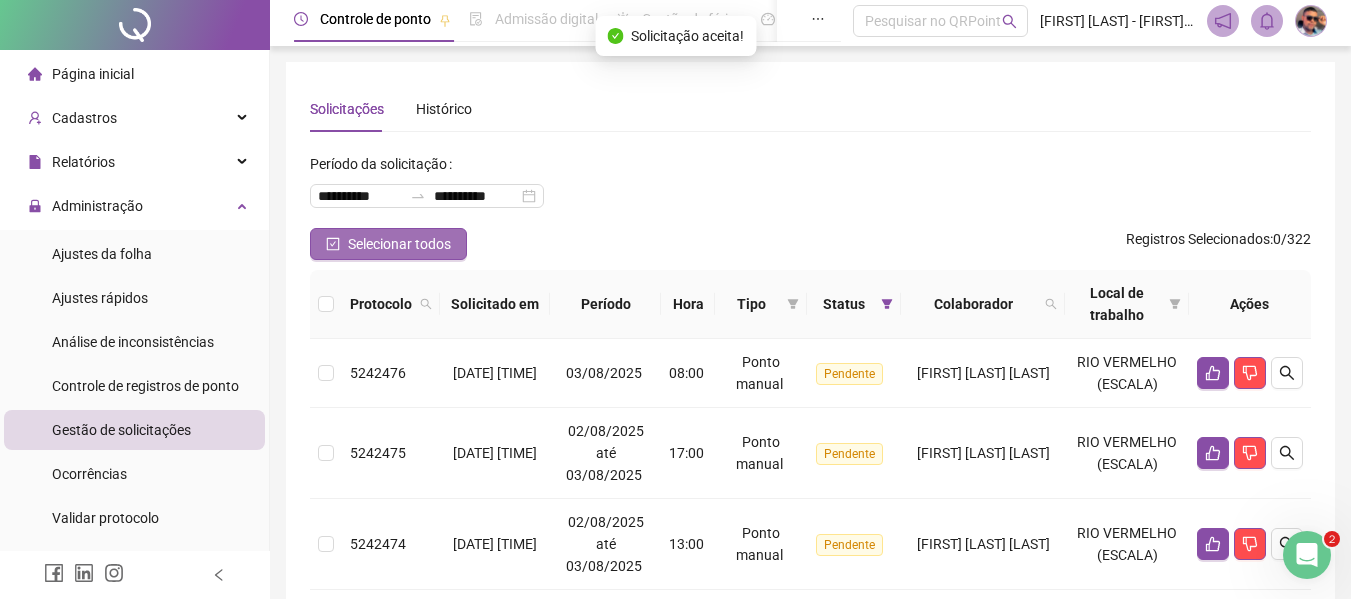 scroll, scrollTop: 0, scrollLeft: 0, axis: both 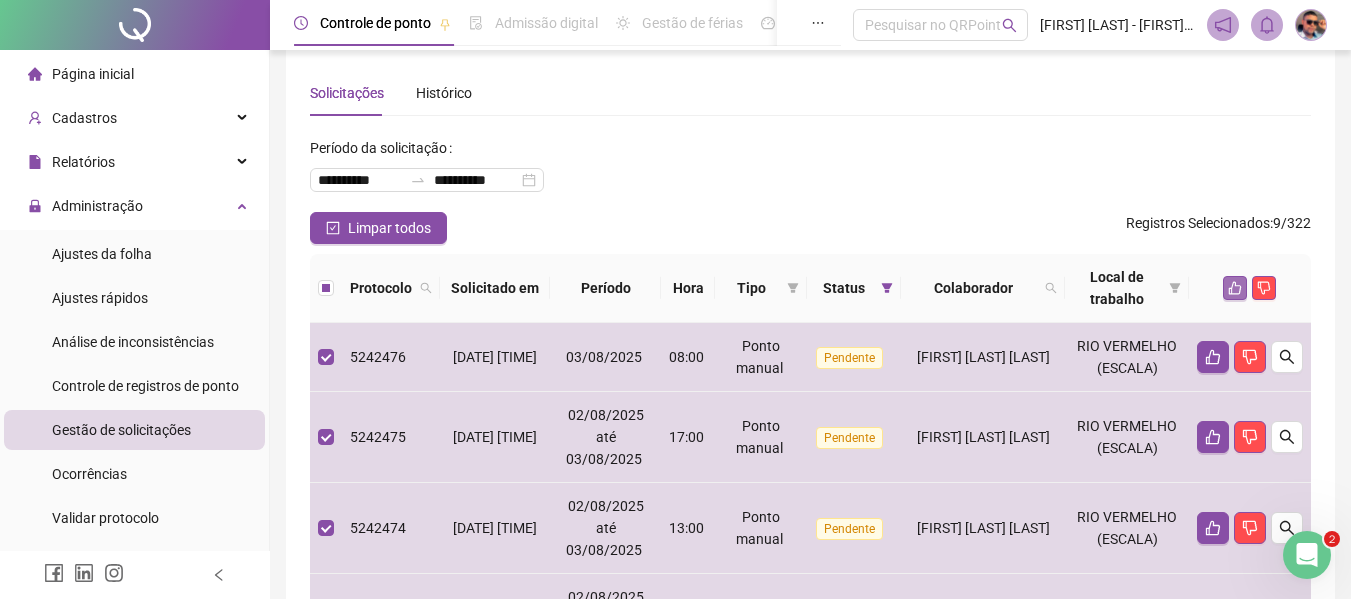 click 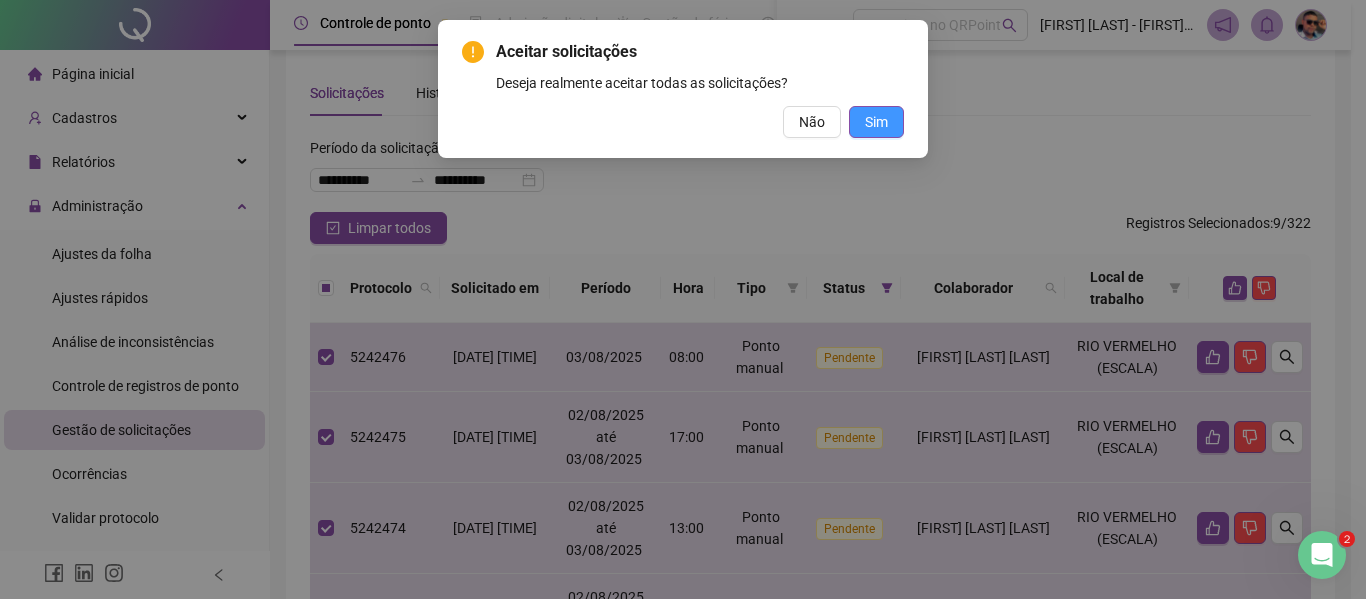 click on "Sim" at bounding box center [876, 122] 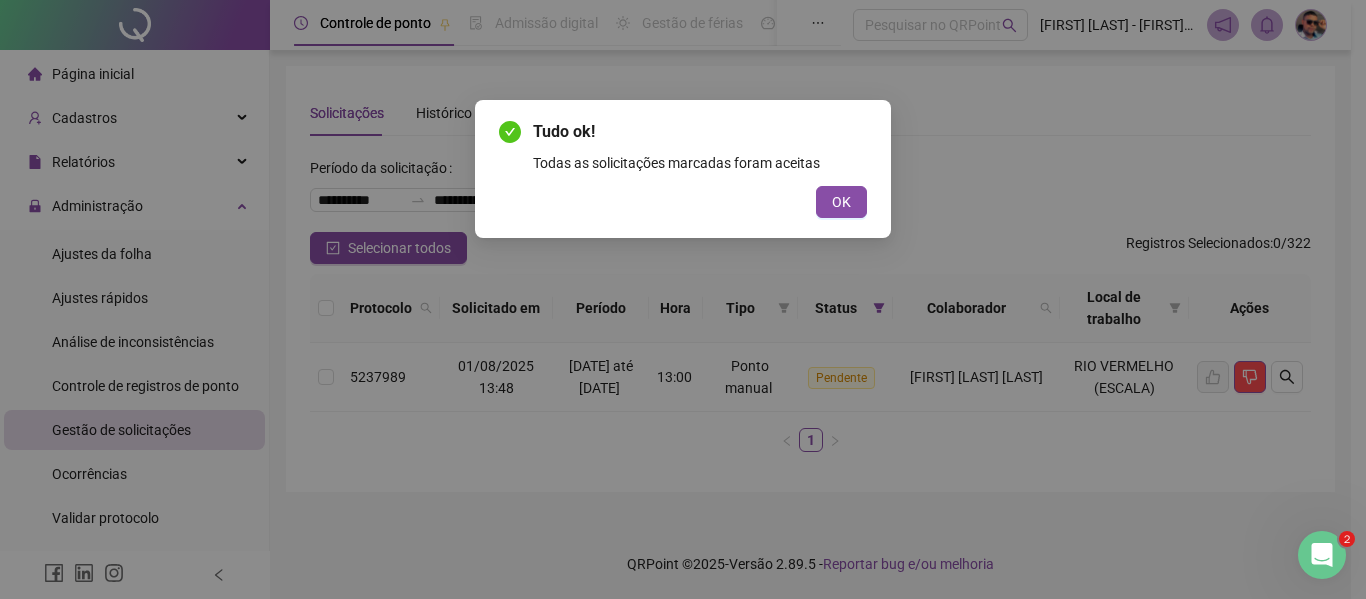 scroll, scrollTop: 1, scrollLeft: 0, axis: vertical 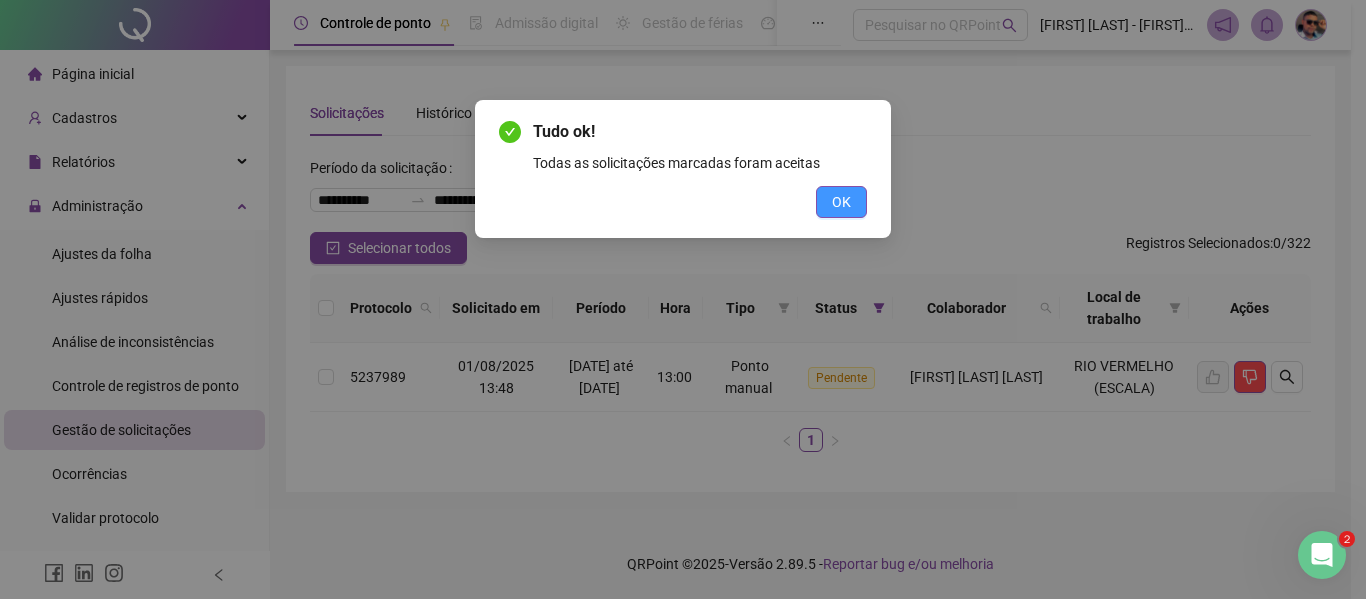 click on "OK" at bounding box center [841, 202] 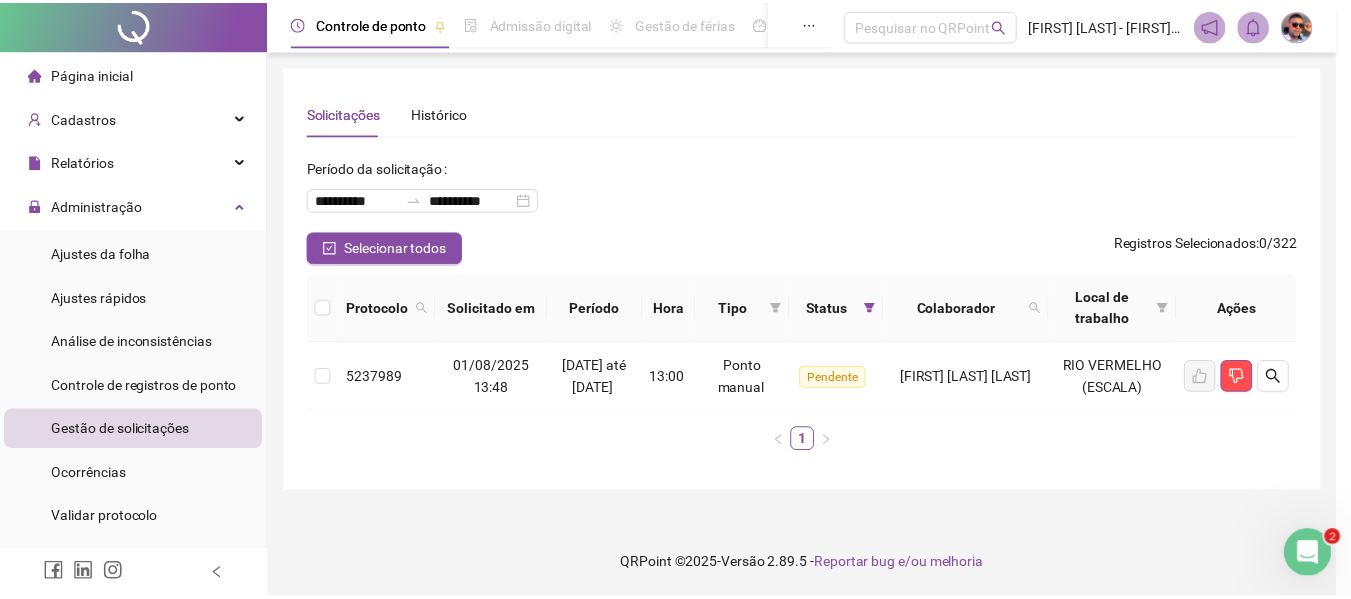 scroll, scrollTop: 0, scrollLeft: 0, axis: both 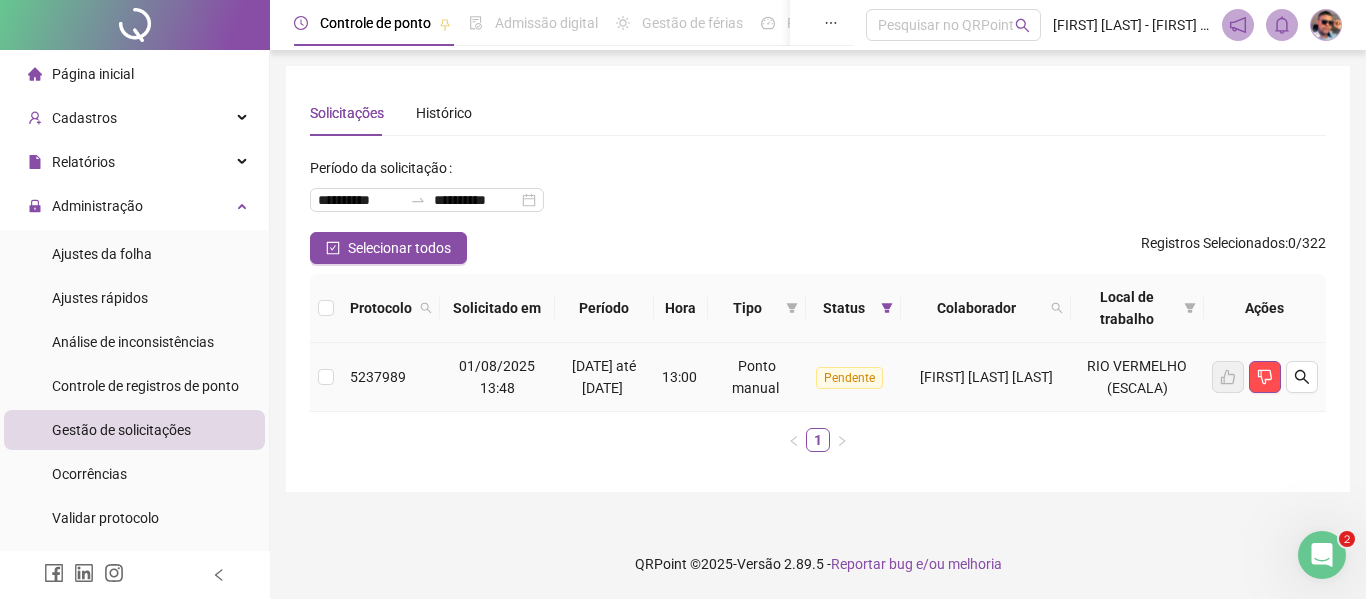 click on "[DATE] até [DATE]" at bounding box center [604, 377] 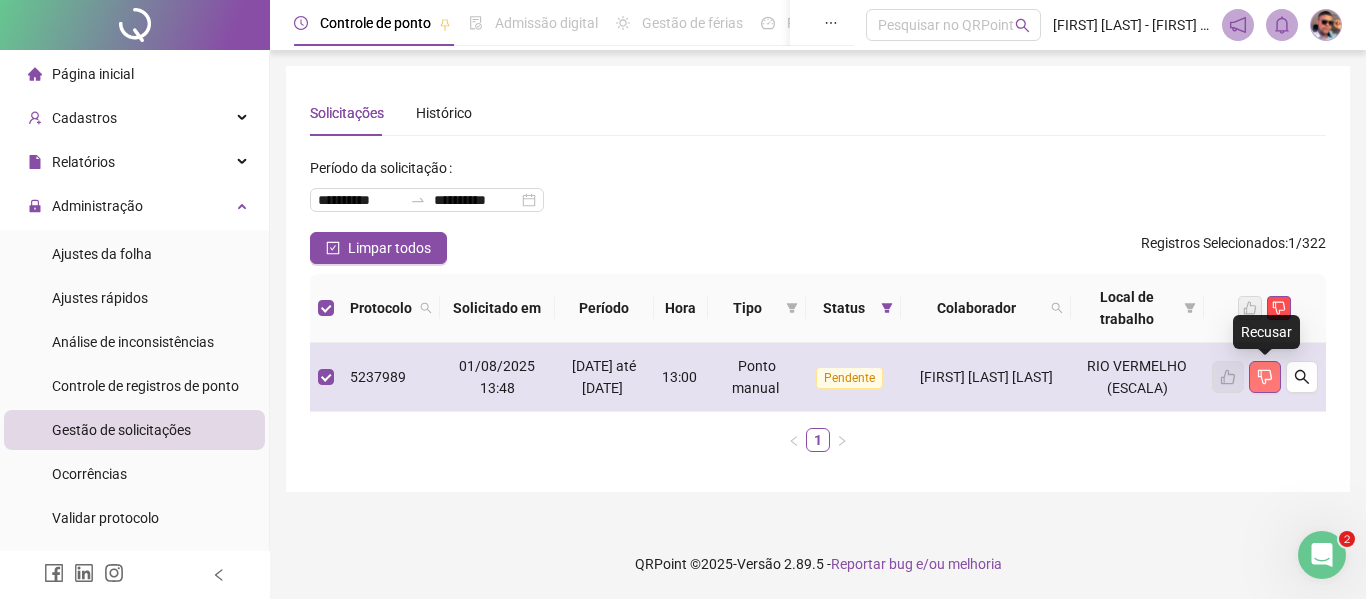 click at bounding box center [1265, 377] 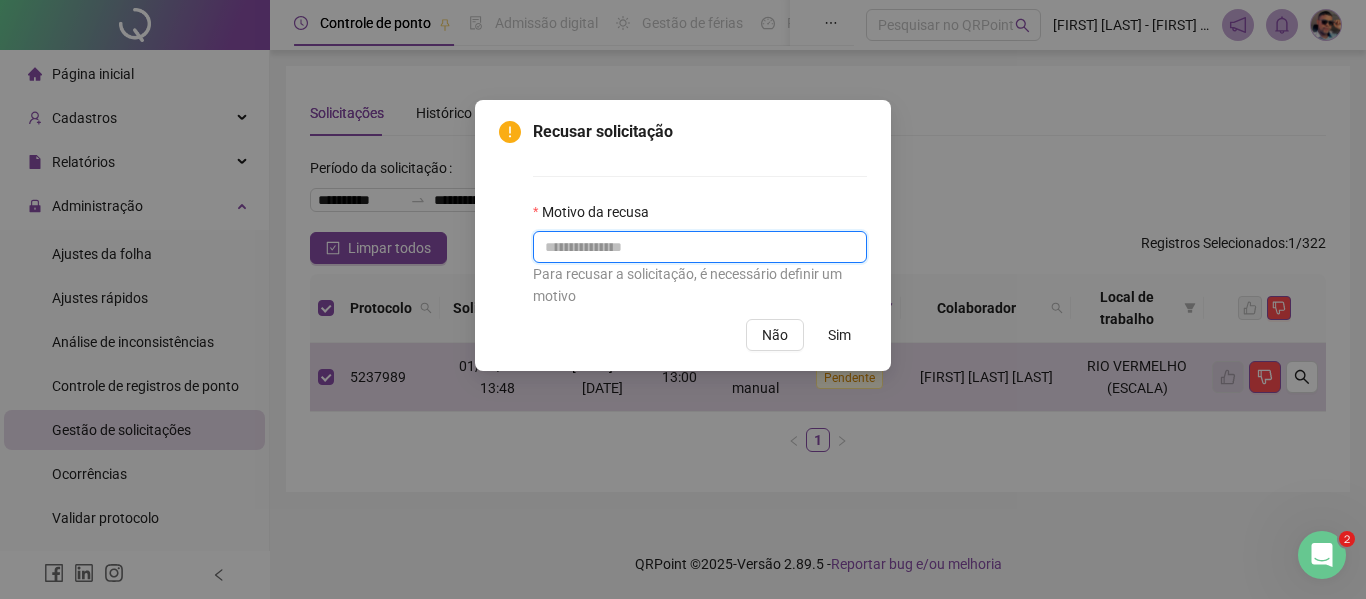 click at bounding box center (700, 247) 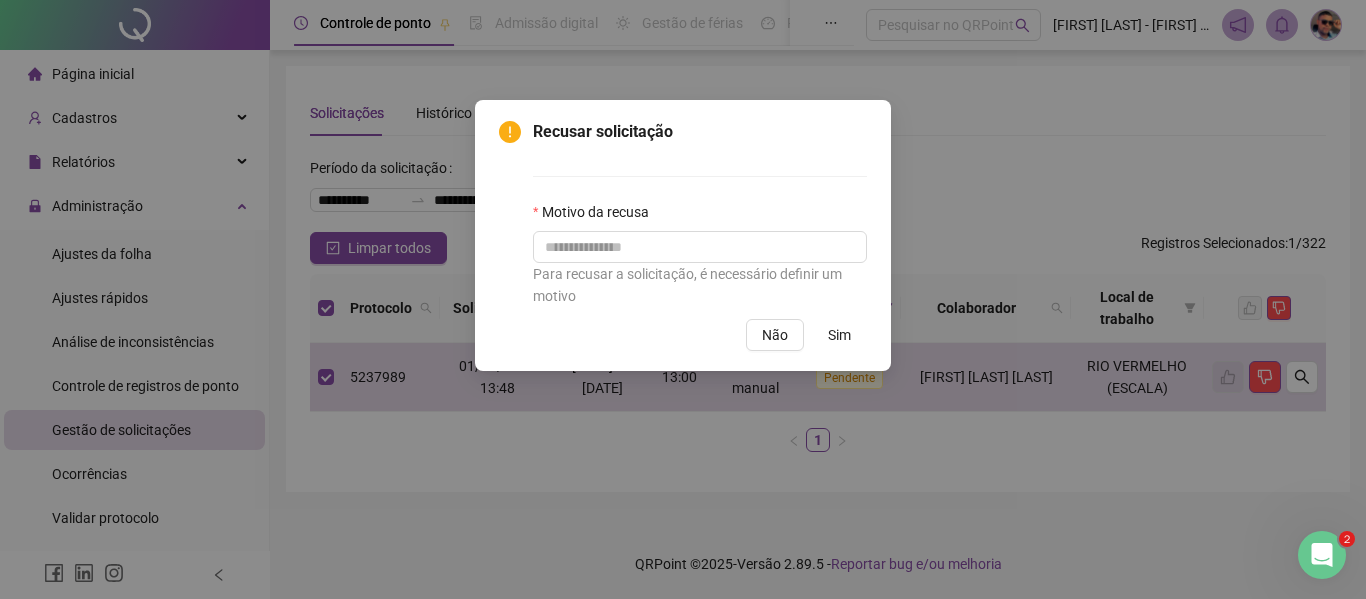 click on "Para recusar a solicitação, é necessário definir um motivo" at bounding box center (700, 285) 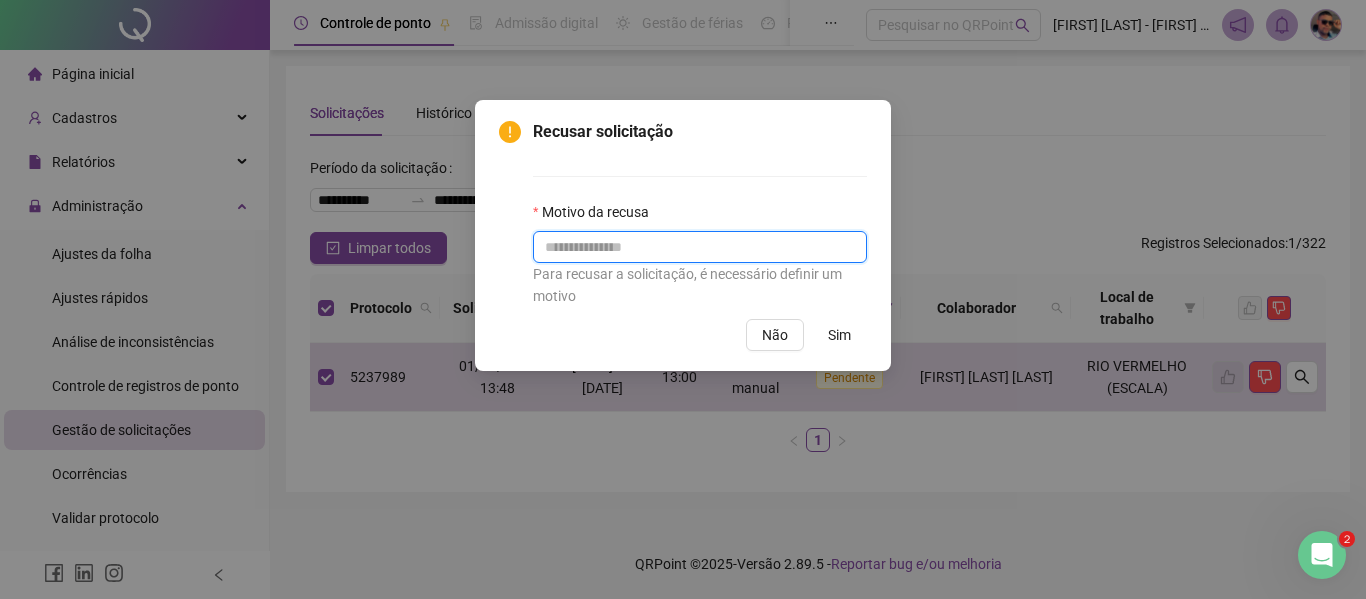 click at bounding box center (700, 247) 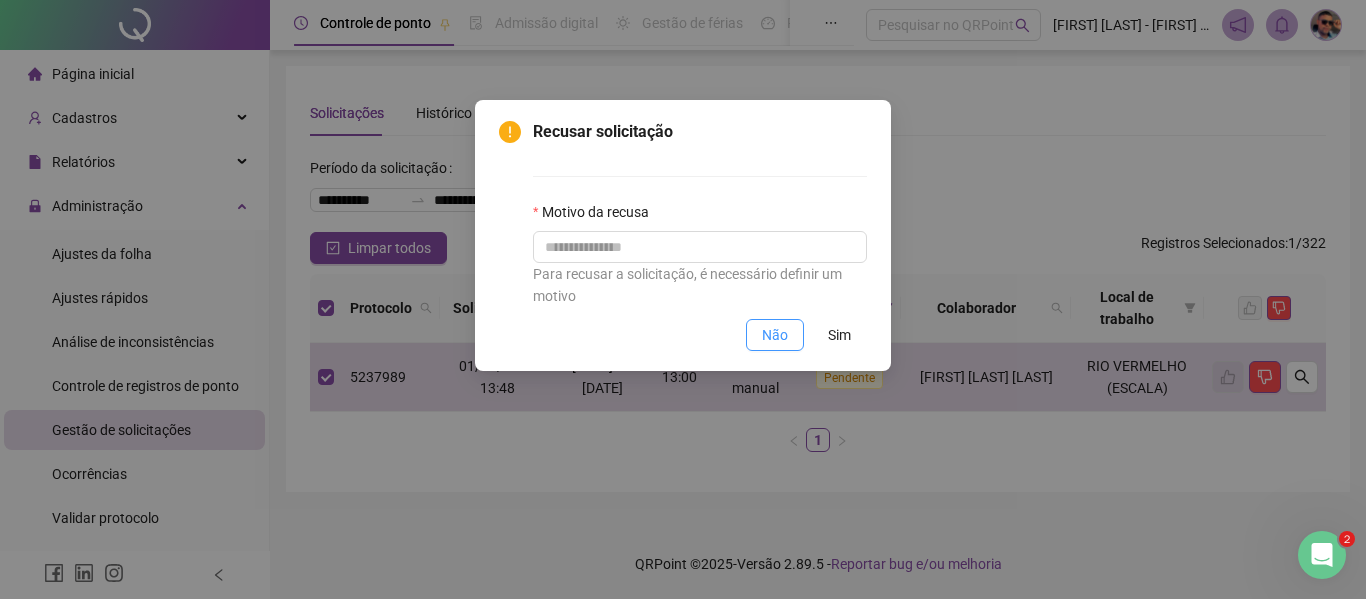 click on "Não" at bounding box center [775, 335] 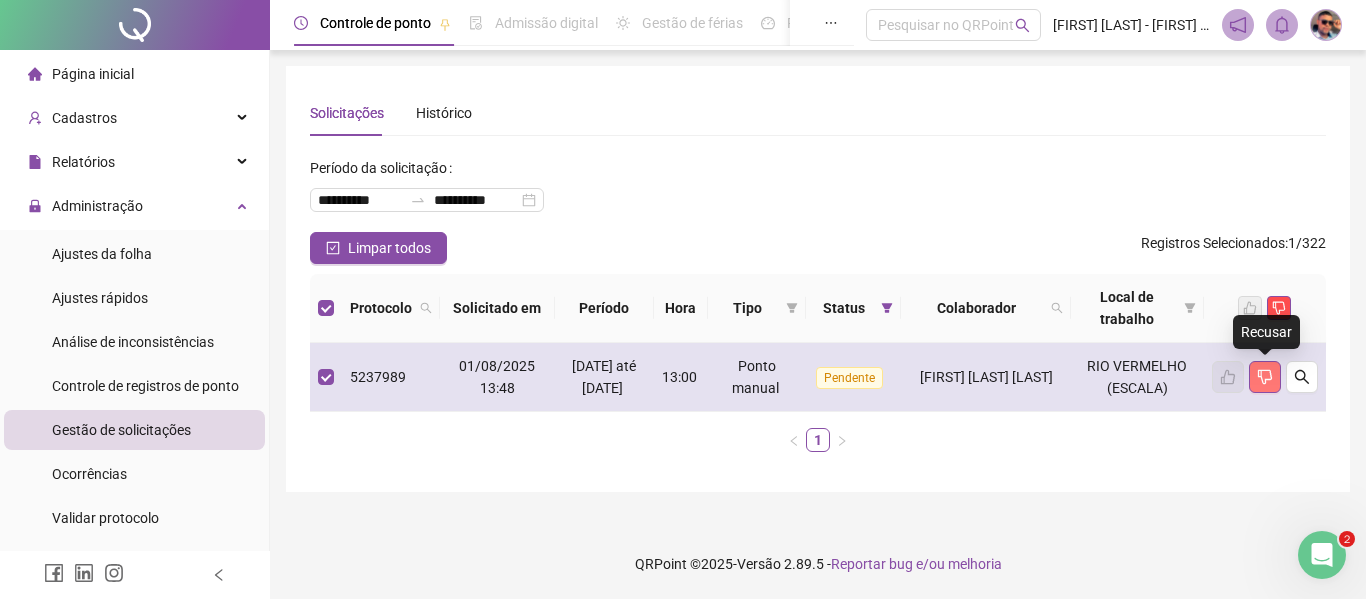 click 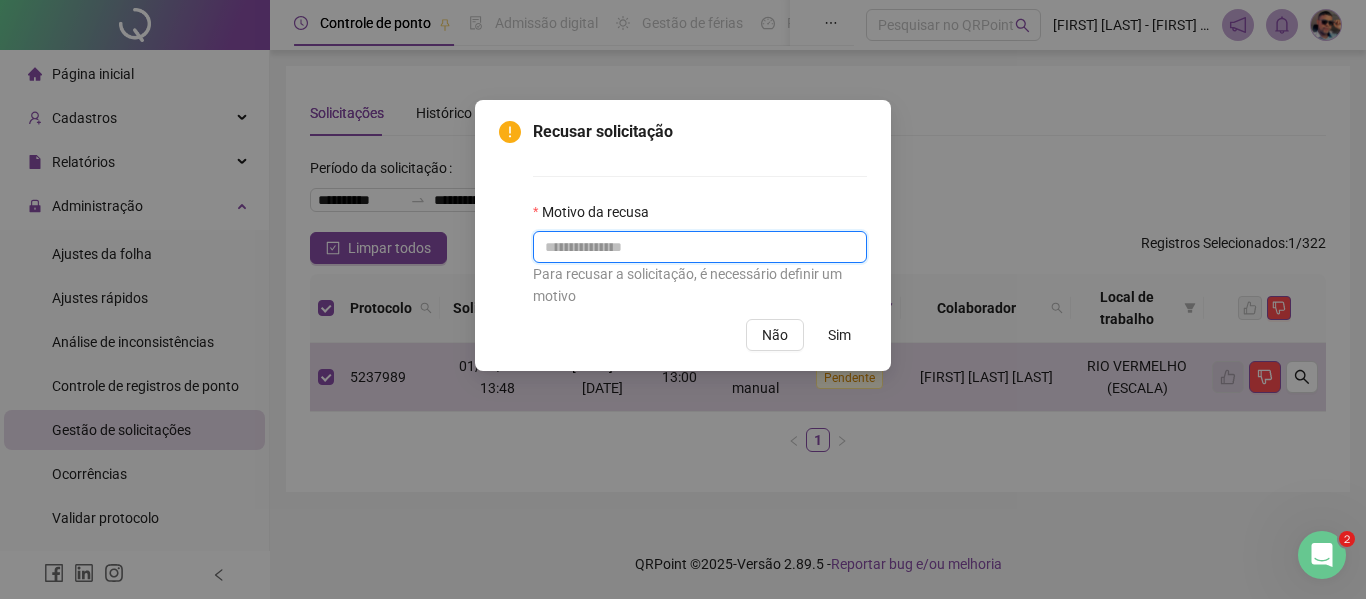 click at bounding box center (700, 247) 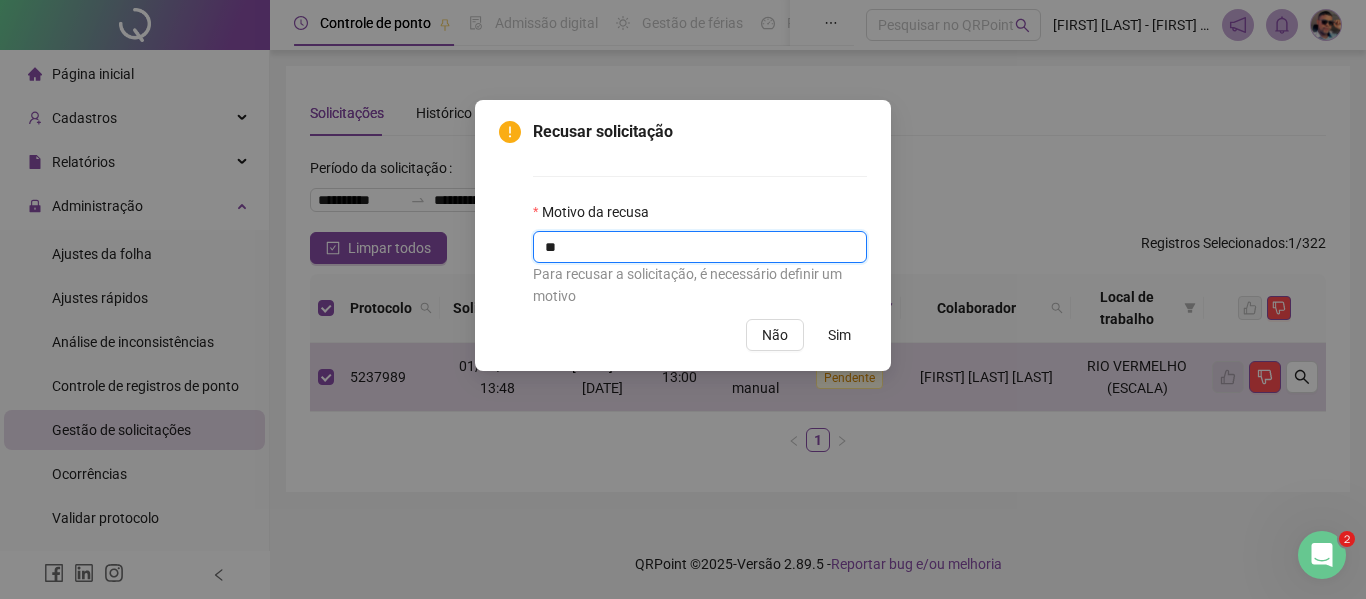 type on "*" 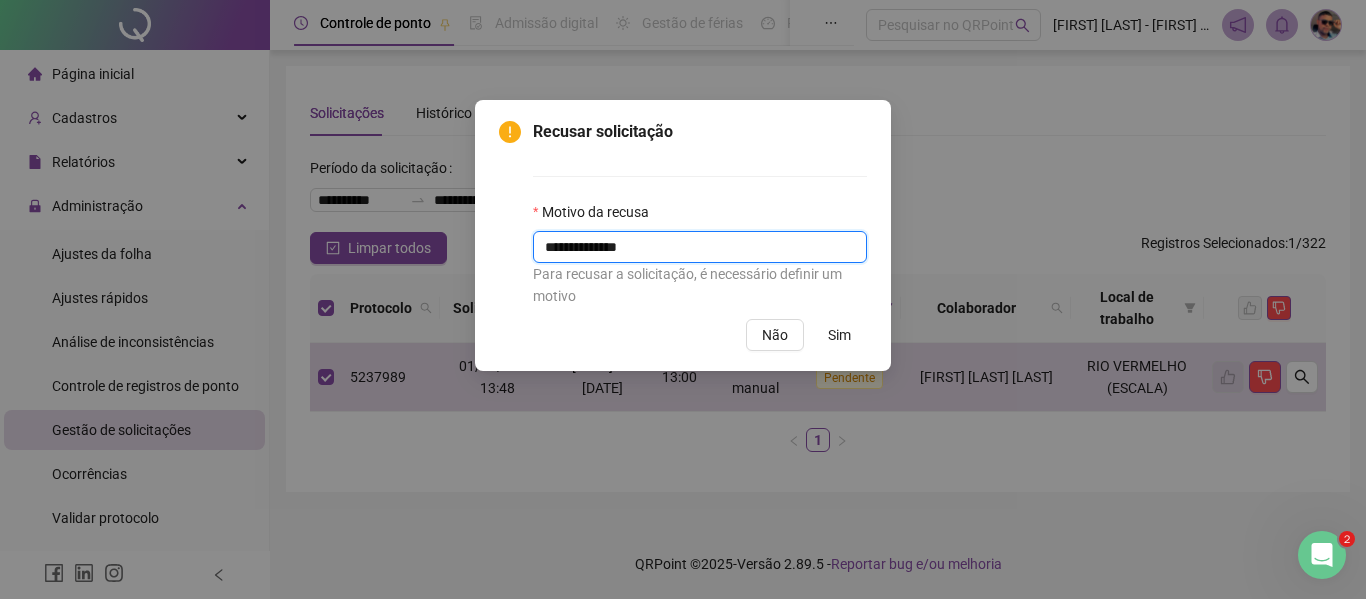 type on "**********" 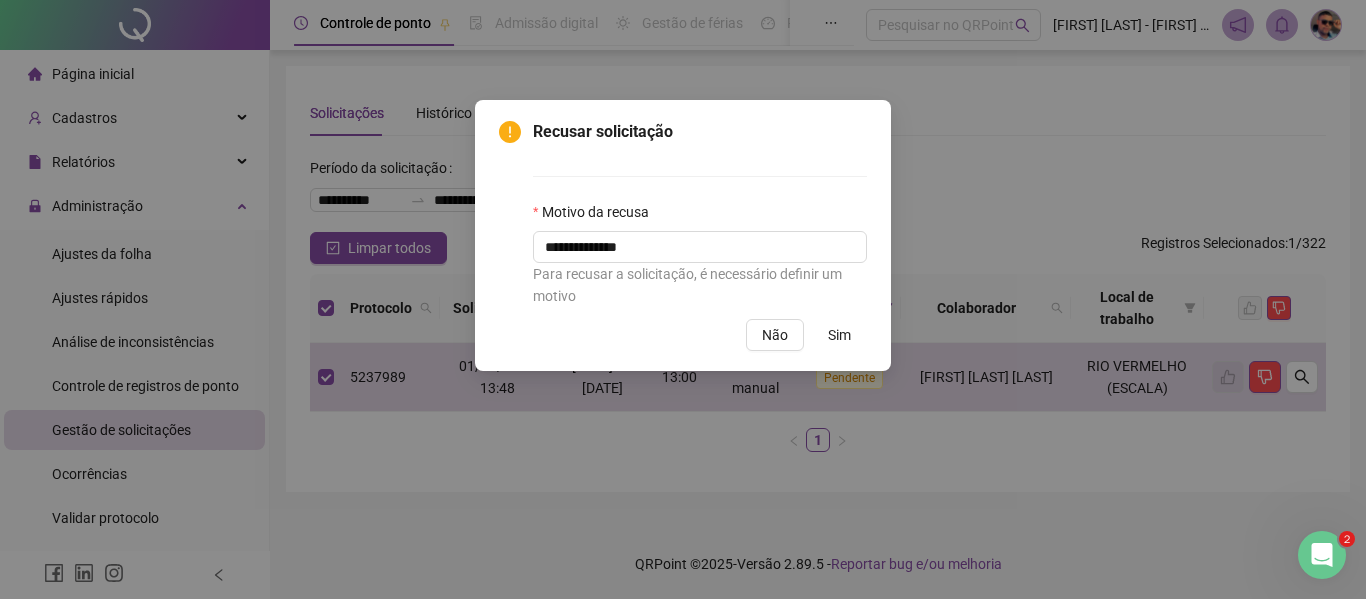 click on "Sim" at bounding box center (839, 335) 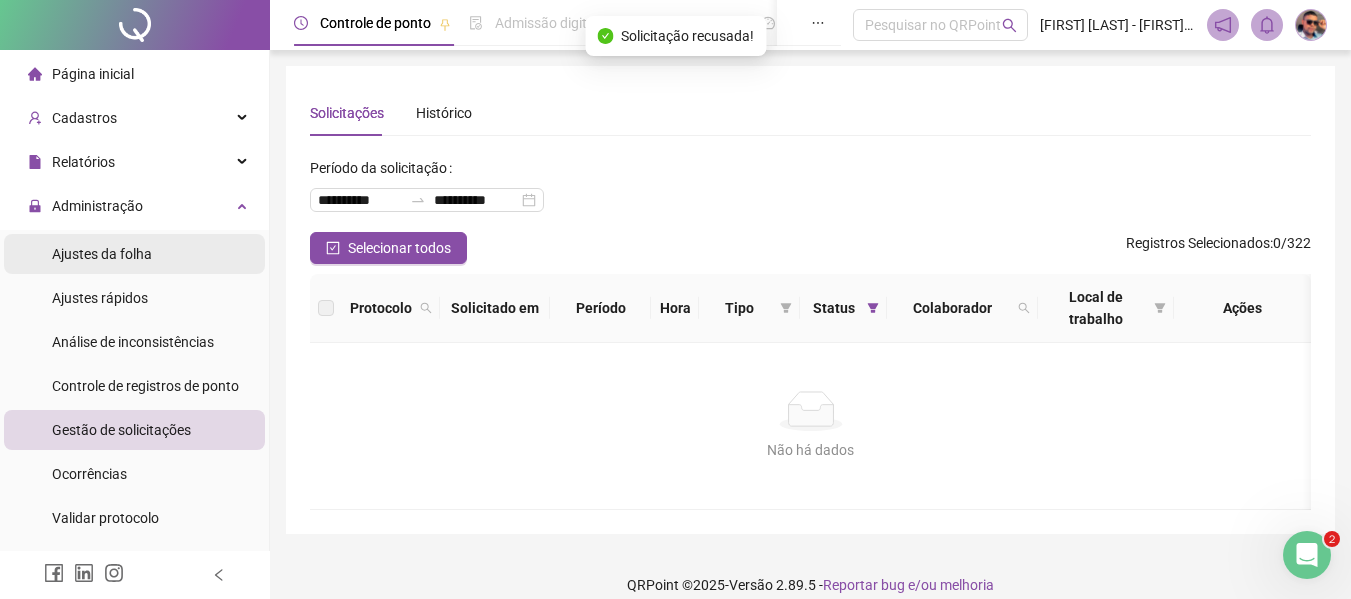 click on "Ajustes da folha" at bounding box center (134, 254) 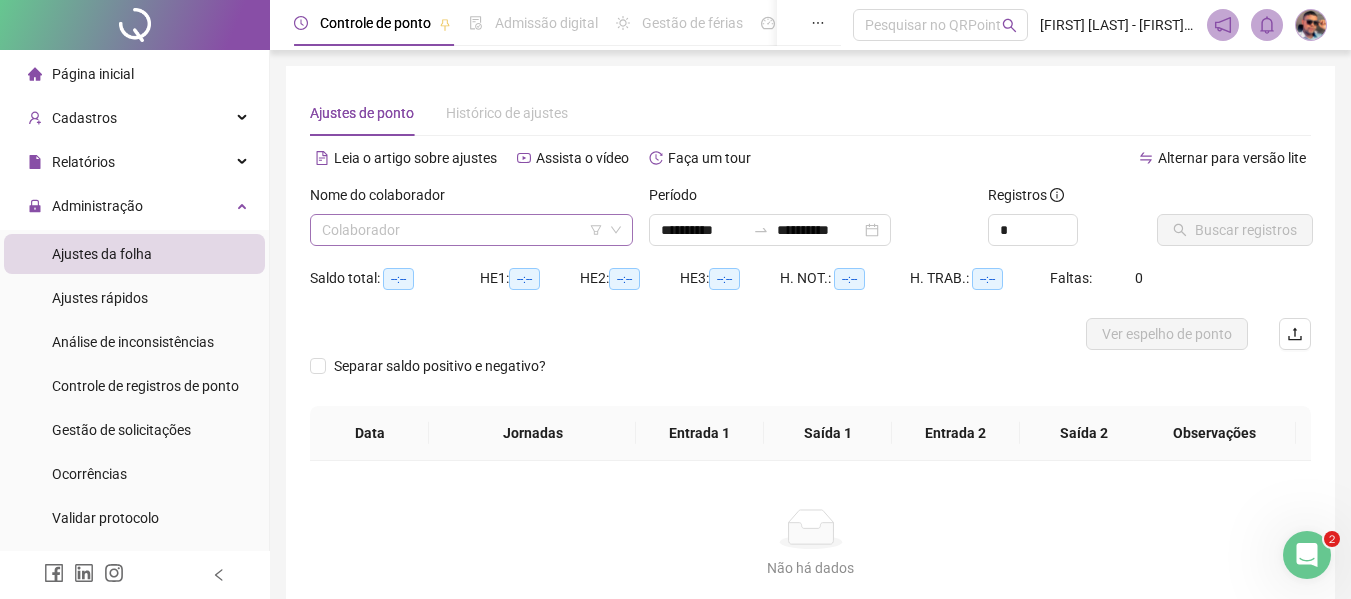 click at bounding box center [462, 230] 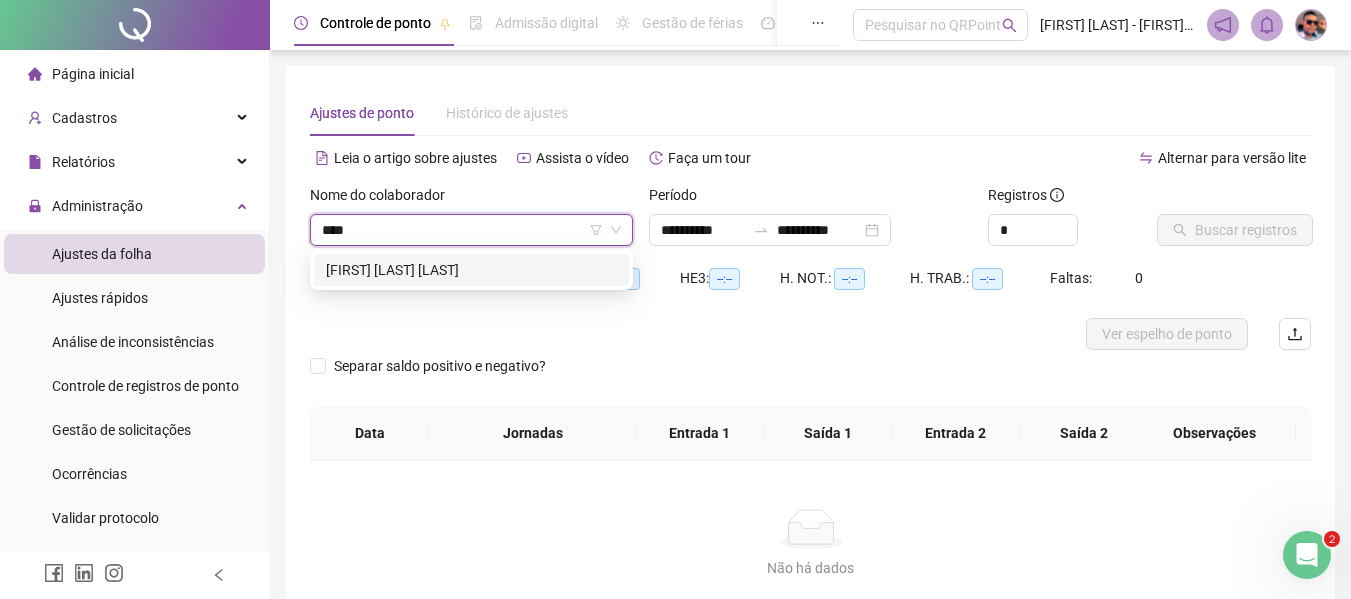 type on "*****" 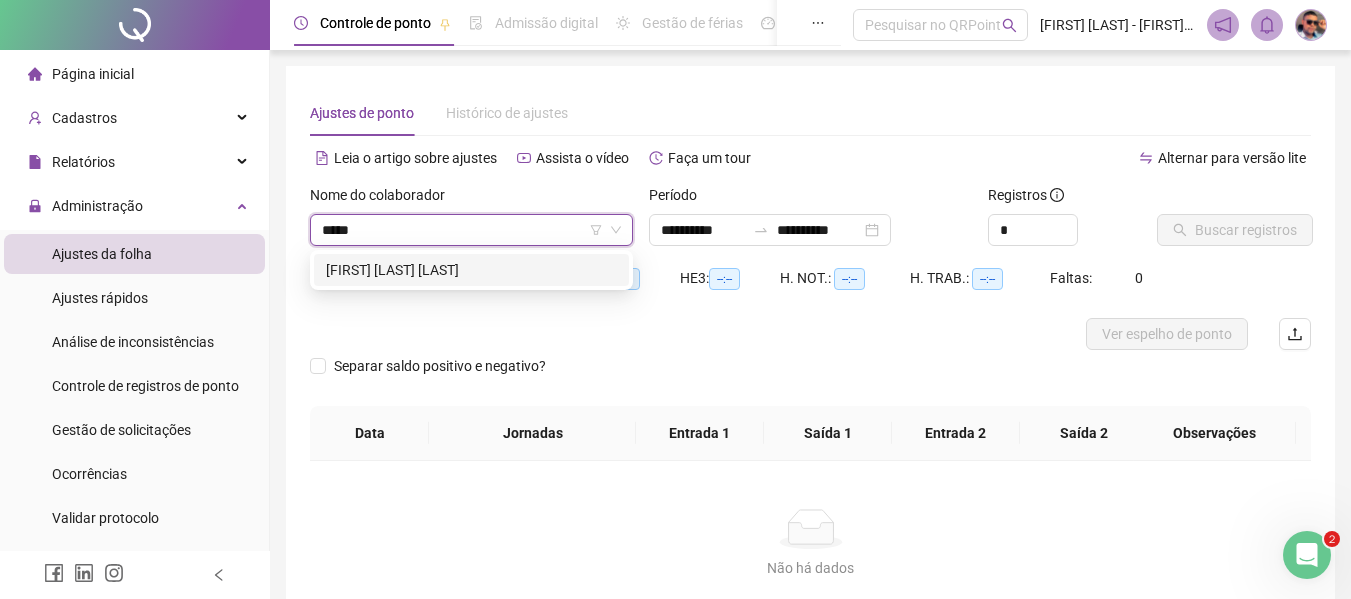 click on "[FIRST] [LAST] [LAST]" at bounding box center [471, 270] 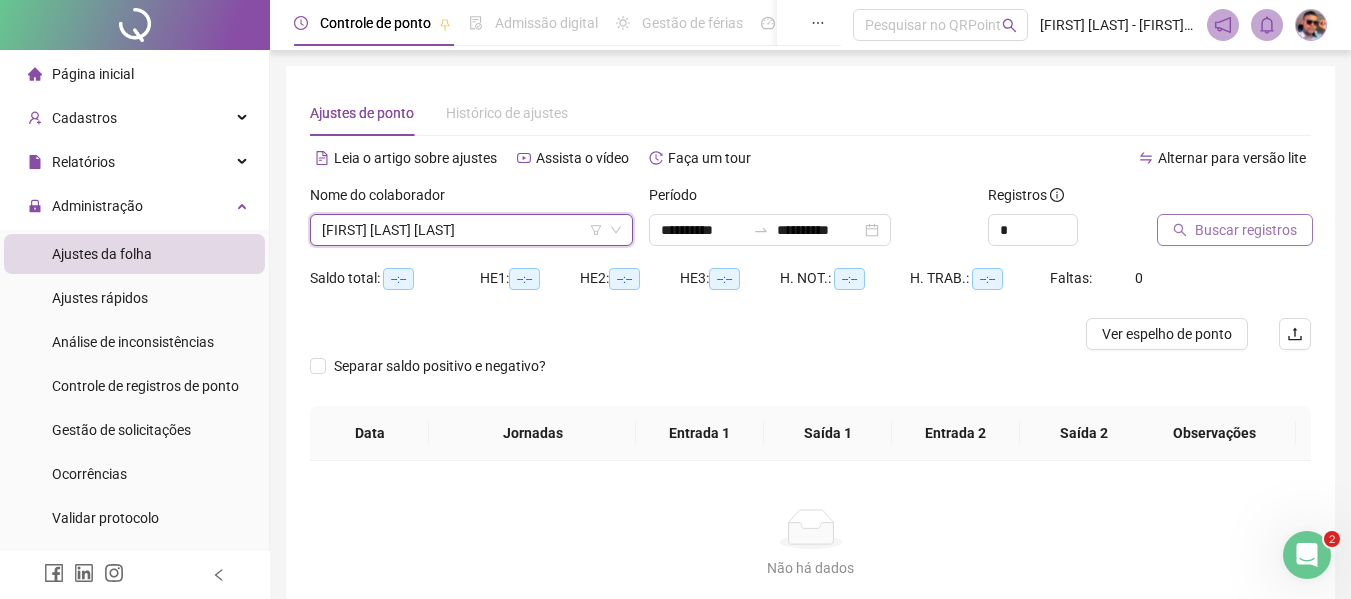 click on "Buscar registros" at bounding box center (1246, 230) 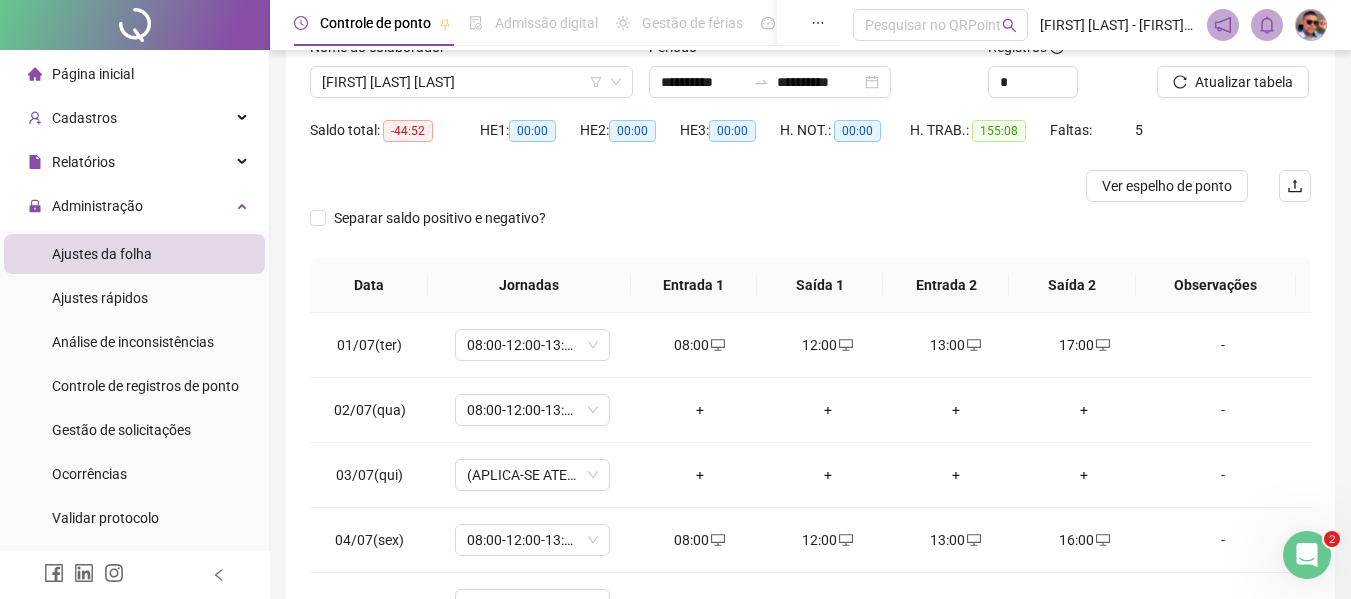 scroll, scrollTop: 399, scrollLeft: 0, axis: vertical 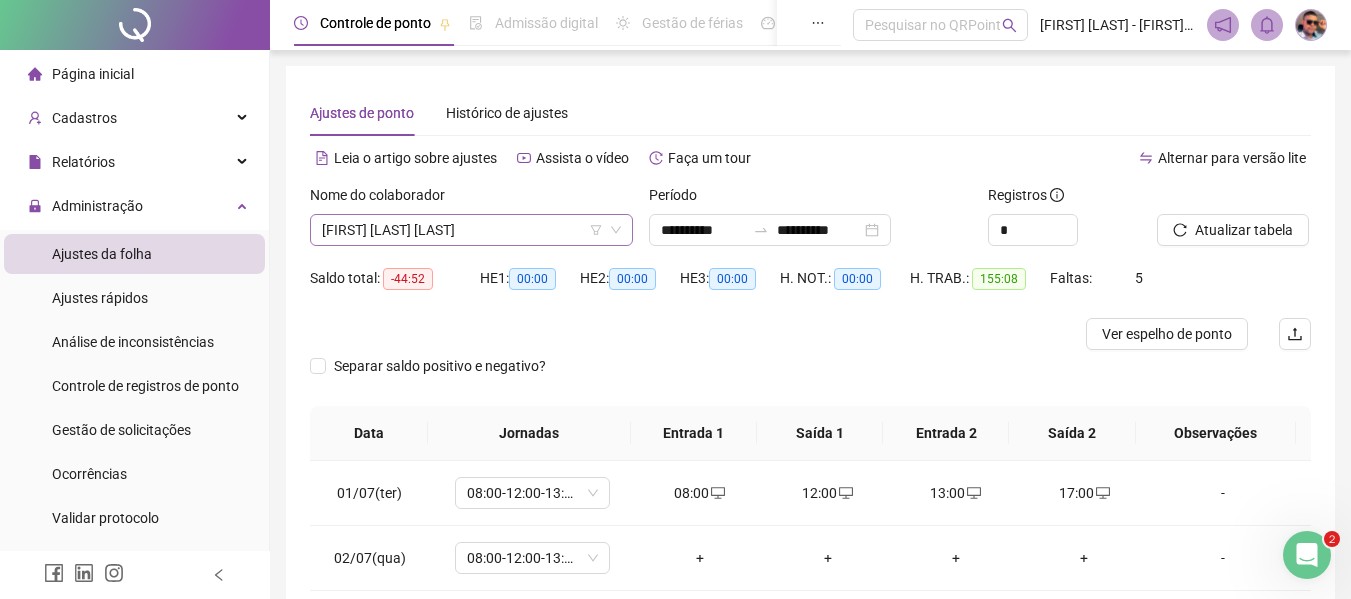 click on "[FIRST] [LAST] [LAST]" at bounding box center (471, 230) 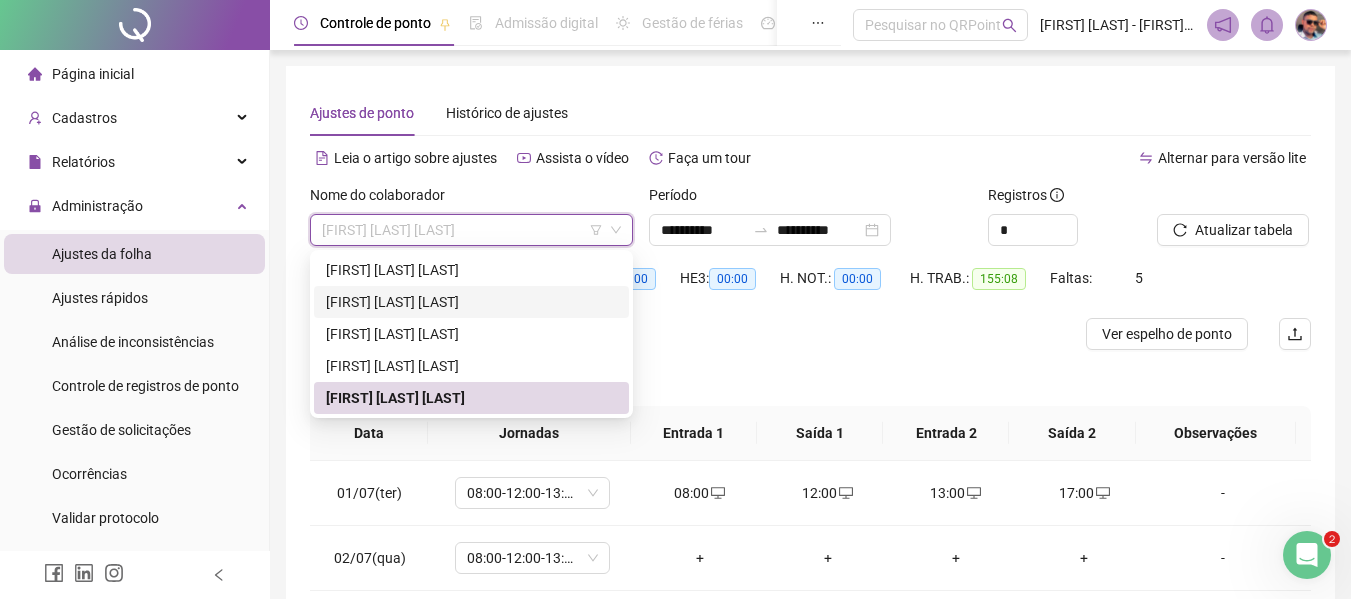 click on "[FIRST] [LAST] [LAST]" at bounding box center [471, 302] 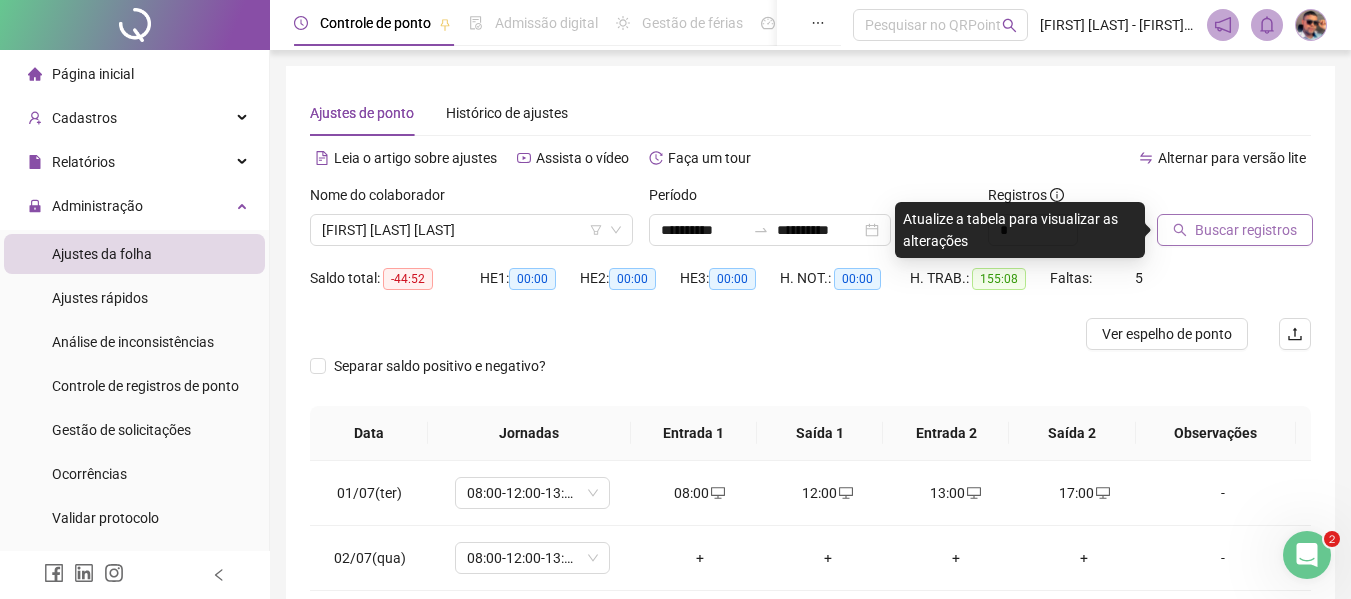 click on "Buscar registros" at bounding box center (1235, 230) 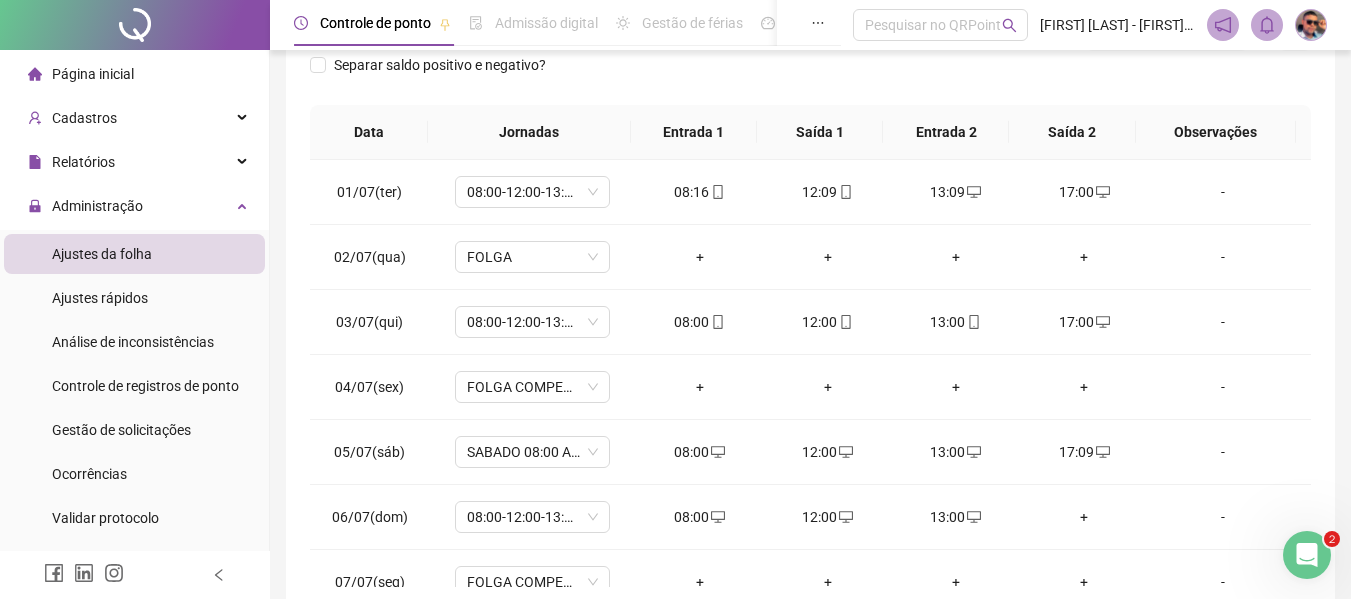 scroll, scrollTop: 399, scrollLeft: 0, axis: vertical 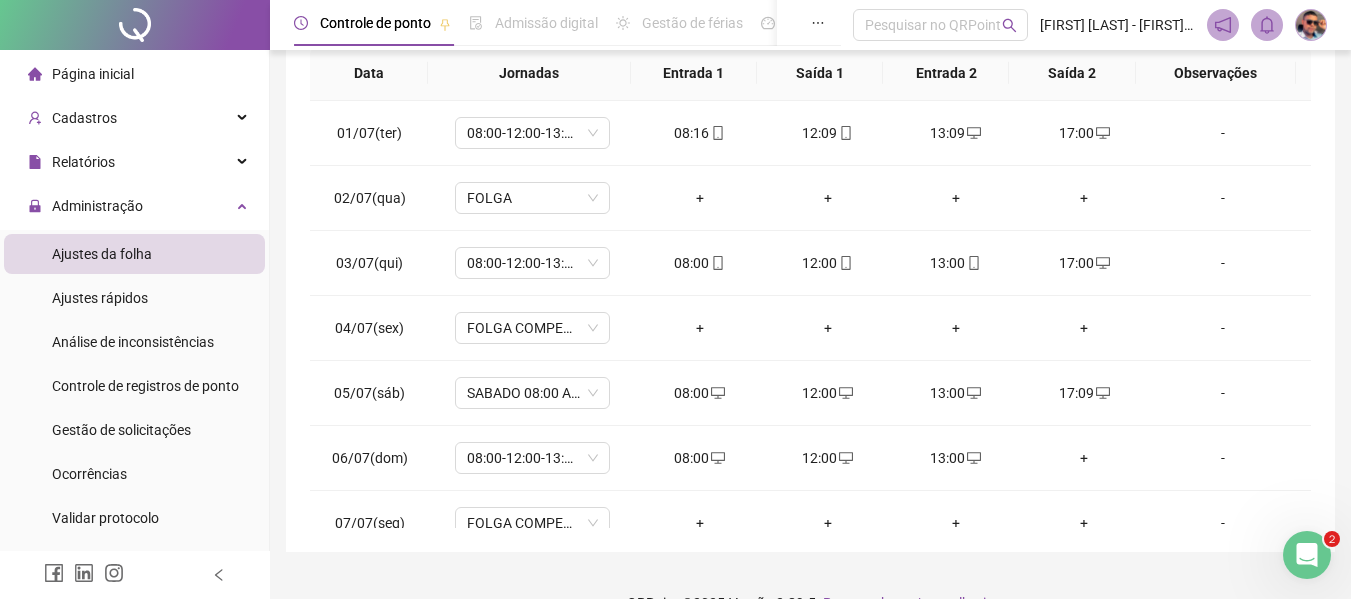 click on "Admissão digital" at bounding box center (533, 23) 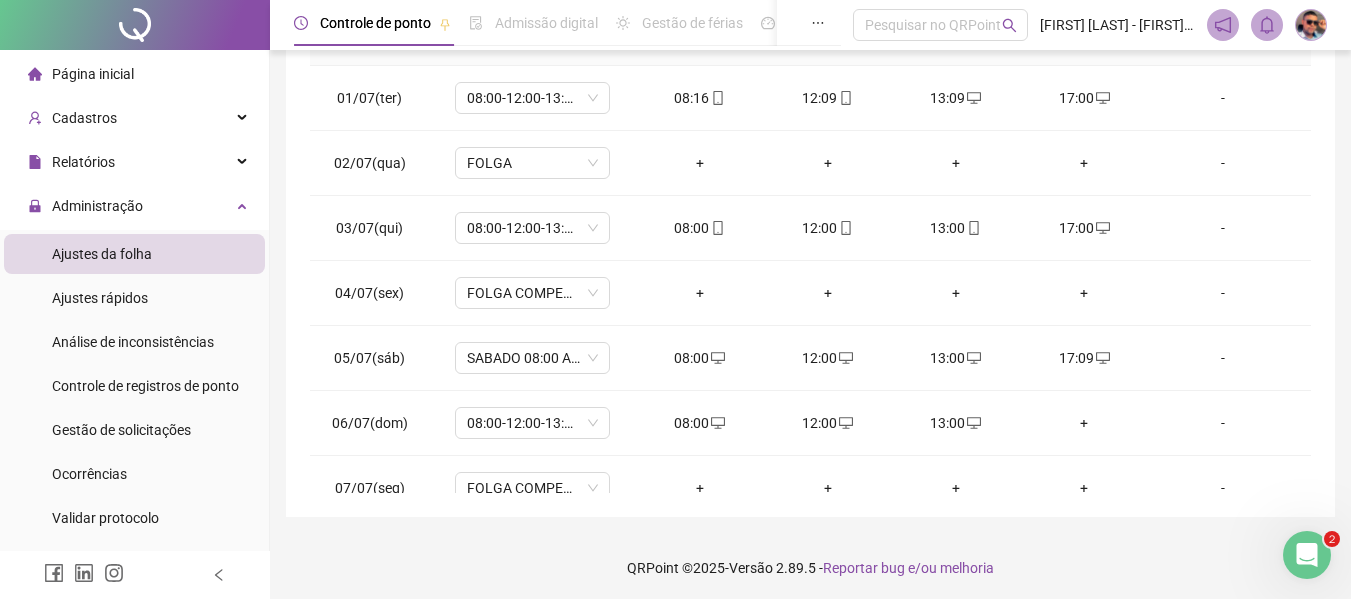 scroll, scrollTop: 399, scrollLeft: 0, axis: vertical 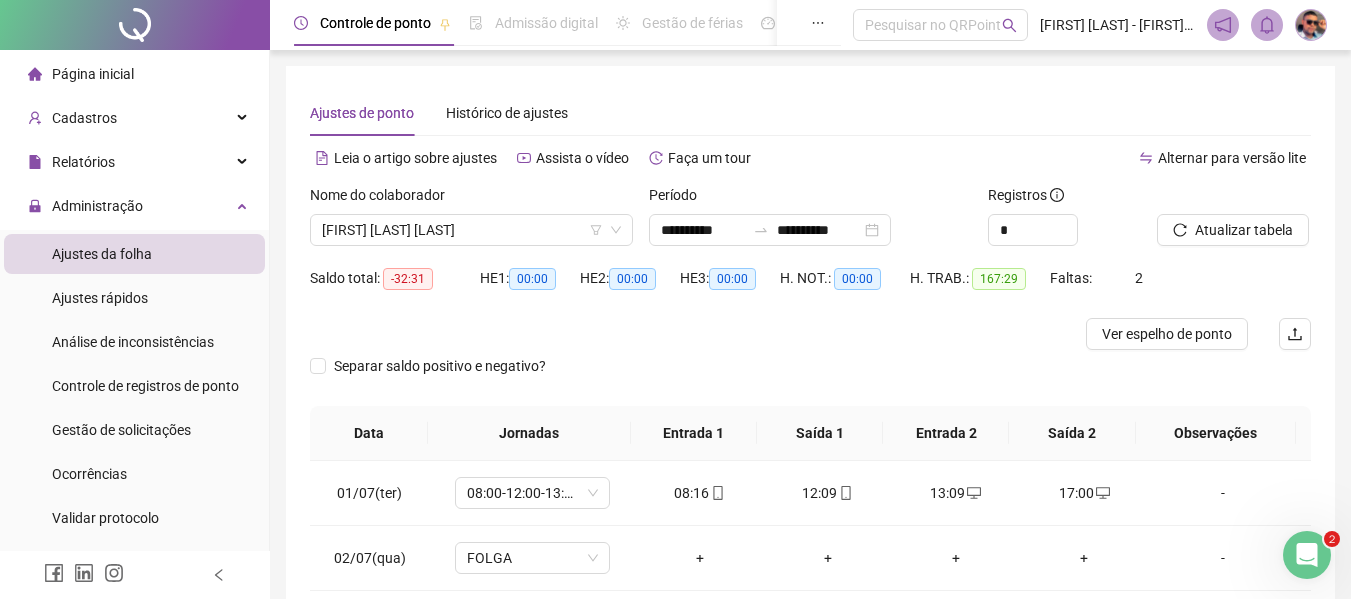 click on "Gestão de férias" at bounding box center [692, 23] 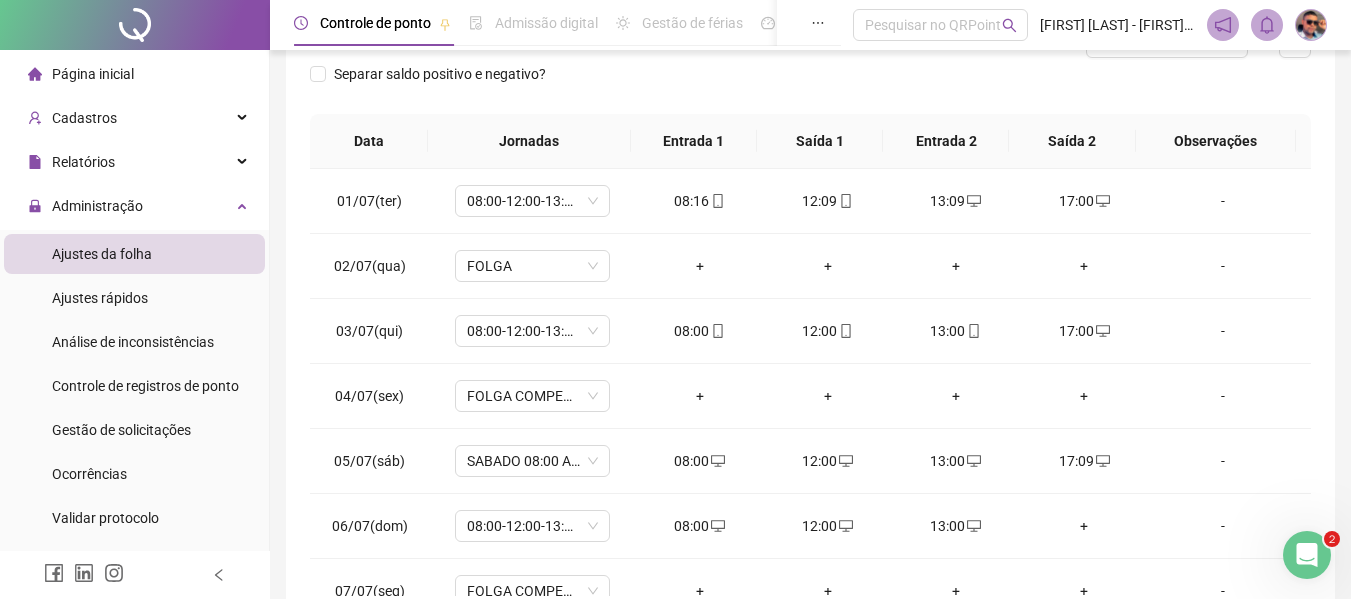 scroll, scrollTop: 300, scrollLeft: 0, axis: vertical 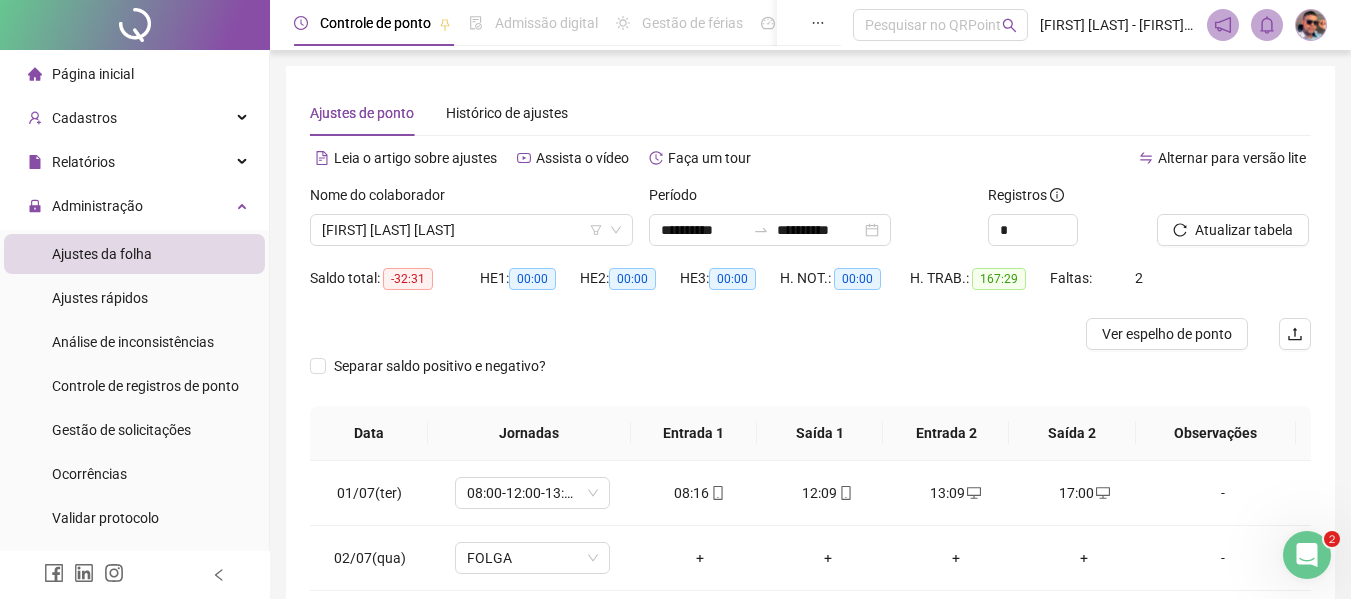 click on "Leia o artigo sobre ajustes Assista o vídeo Faça um tour" at bounding box center [560, 168] 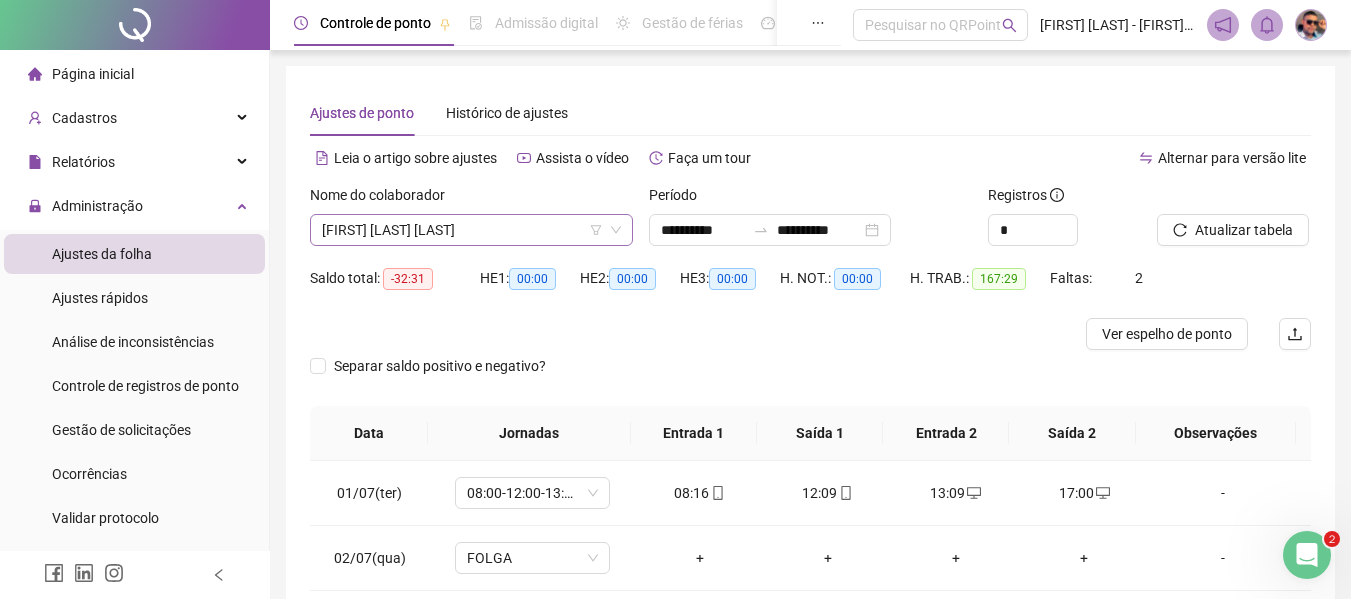 click on "[FIRST] [LAST] [LAST]" at bounding box center (471, 230) 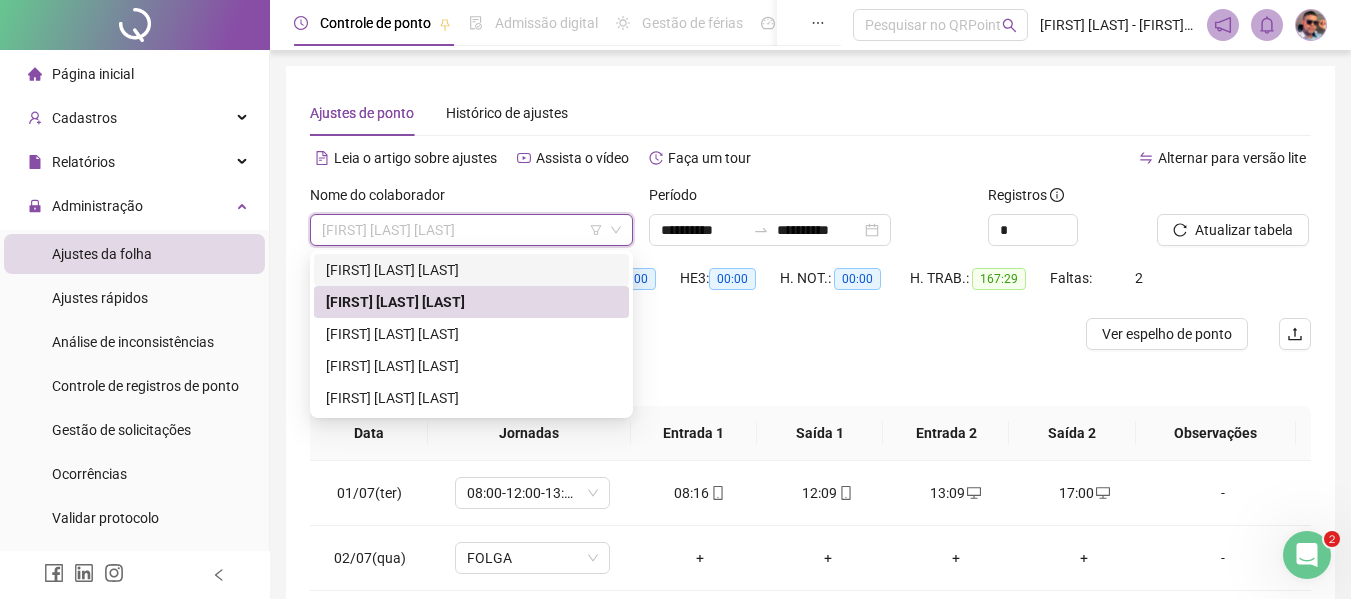 click on "Leia o artigo sobre ajustes Assista o vídeo Faça um tour" at bounding box center [560, 158] 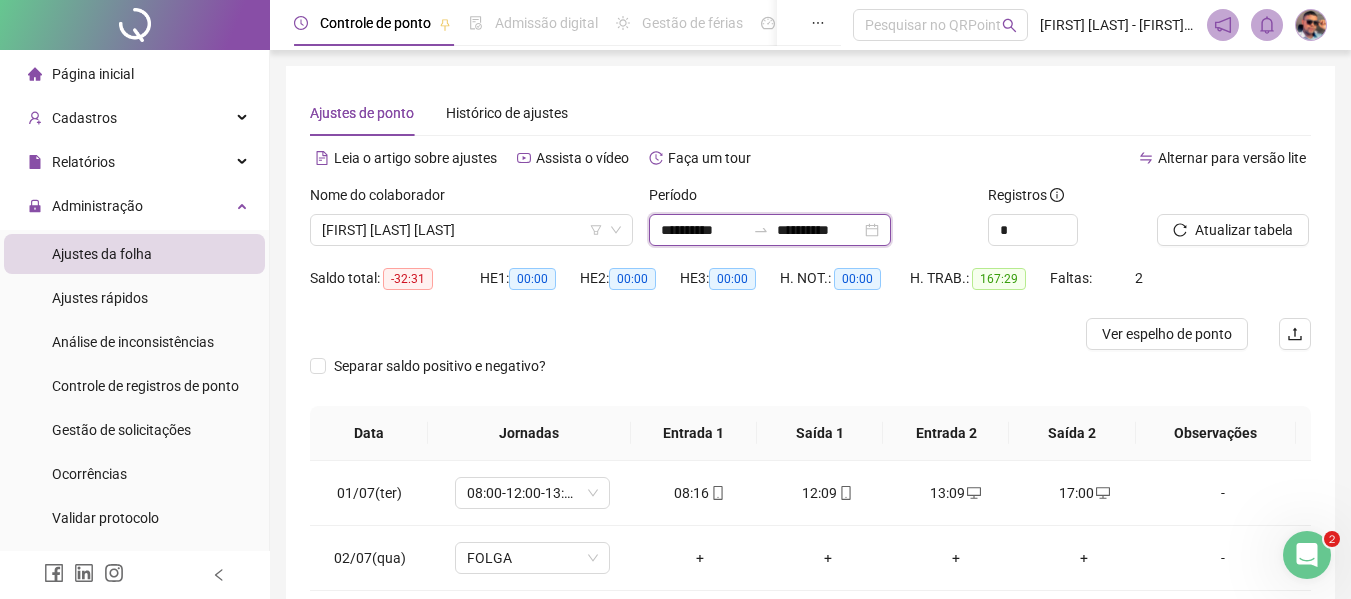 click on "**********" at bounding box center (703, 230) 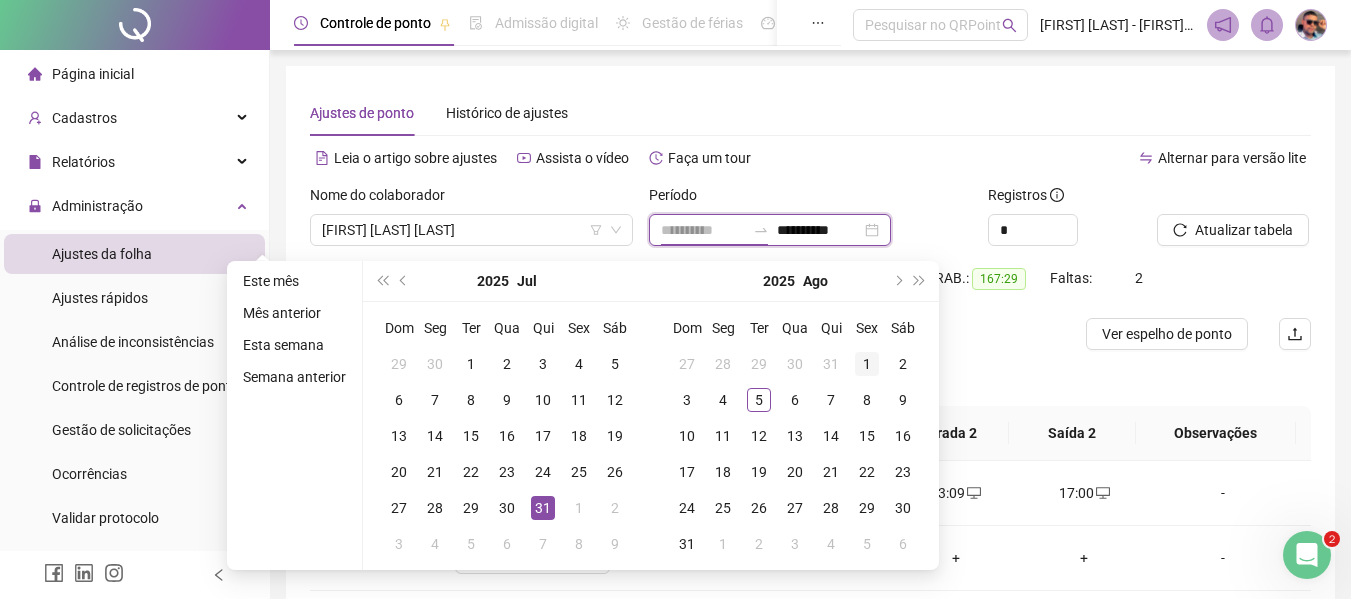 type on "**********" 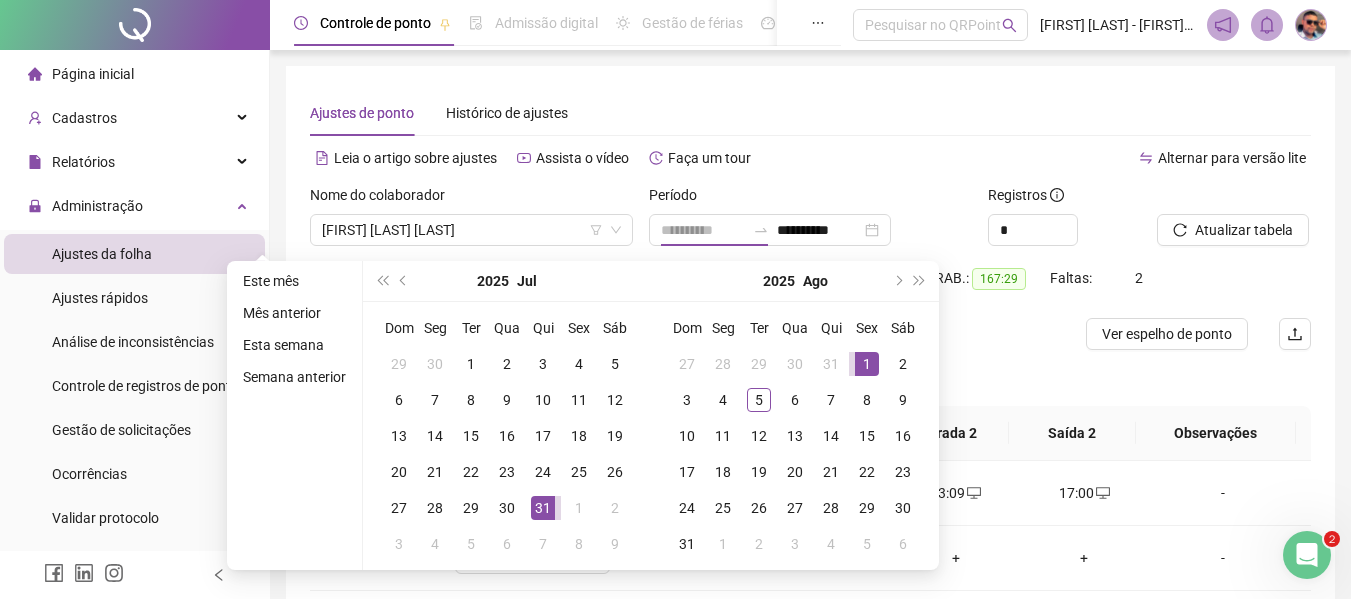 click on "1" at bounding box center (867, 364) 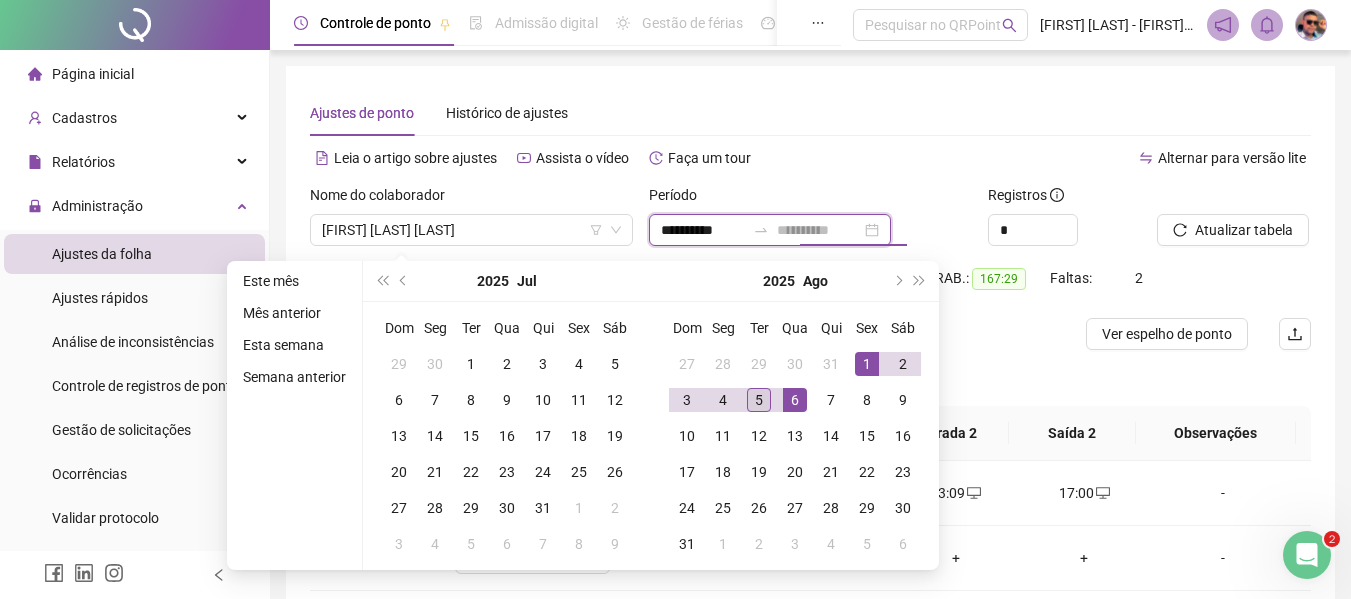 type on "**********" 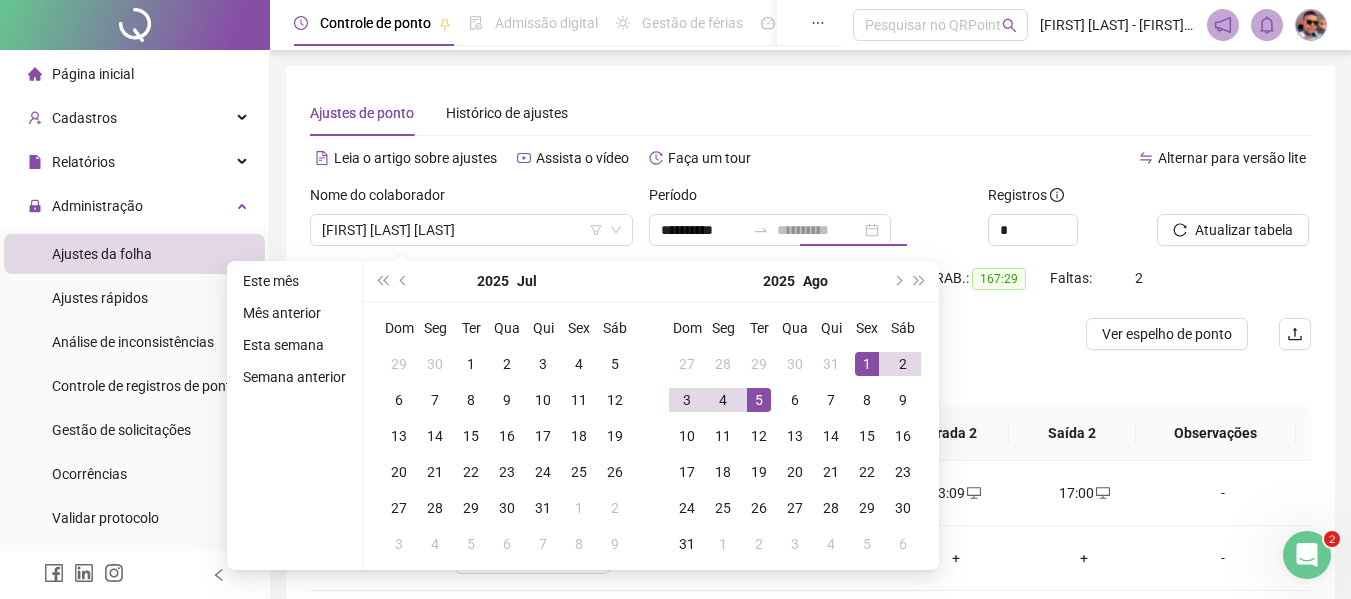 click on "5" at bounding box center (759, 400) 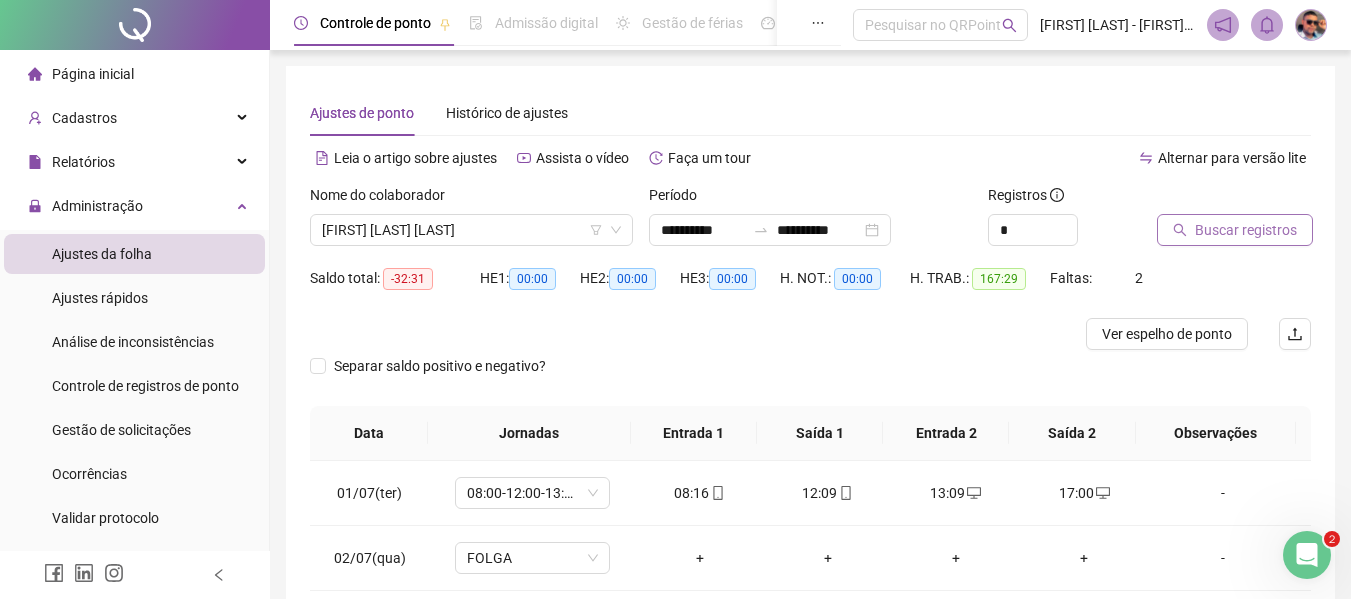 click on "Buscar registros" at bounding box center (1235, 230) 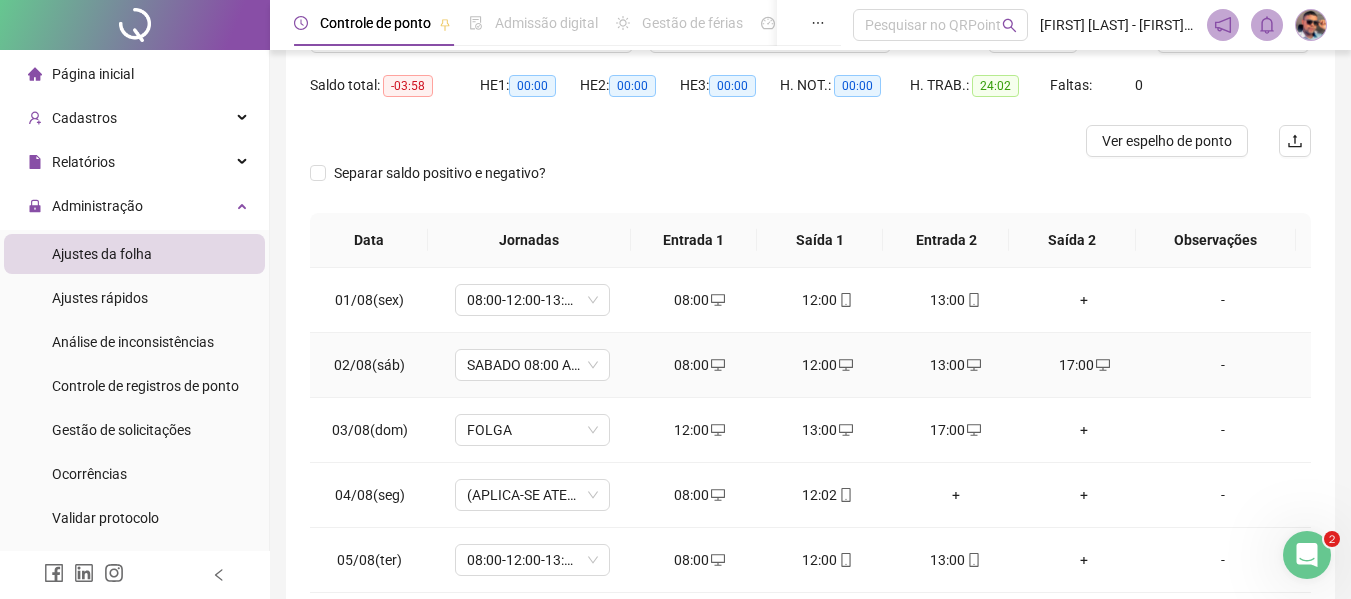 scroll, scrollTop: 97, scrollLeft: 0, axis: vertical 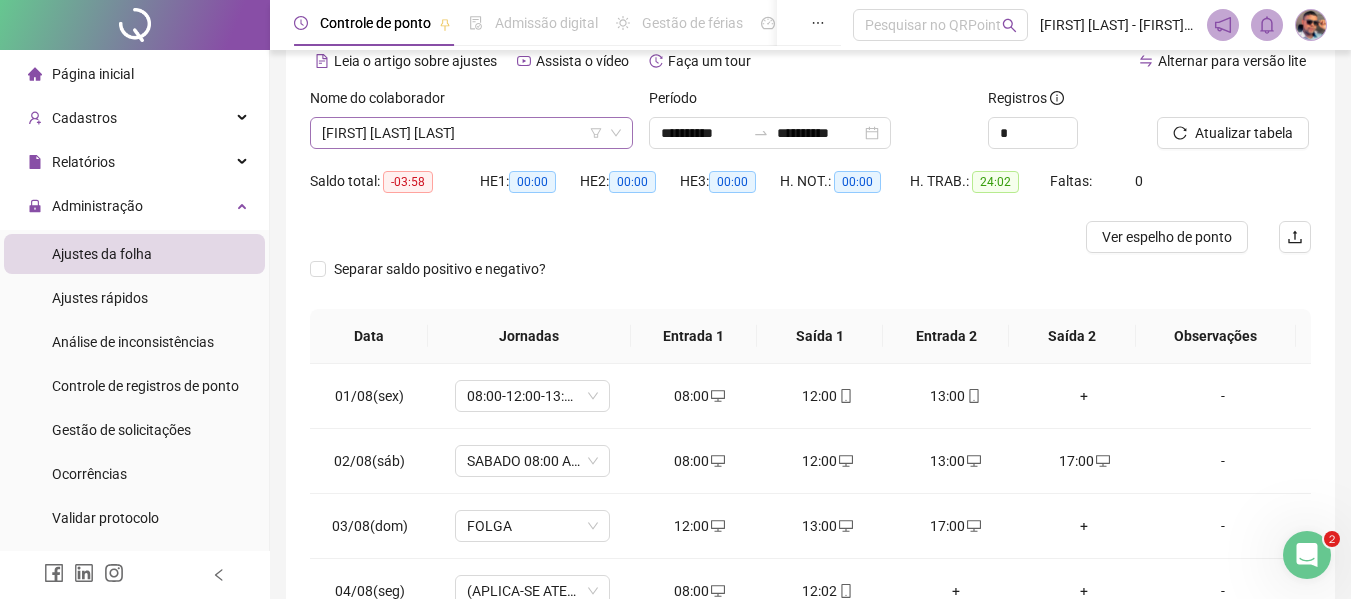 click on "[FIRST] [LAST] [LAST]" at bounding box center (471, 133) 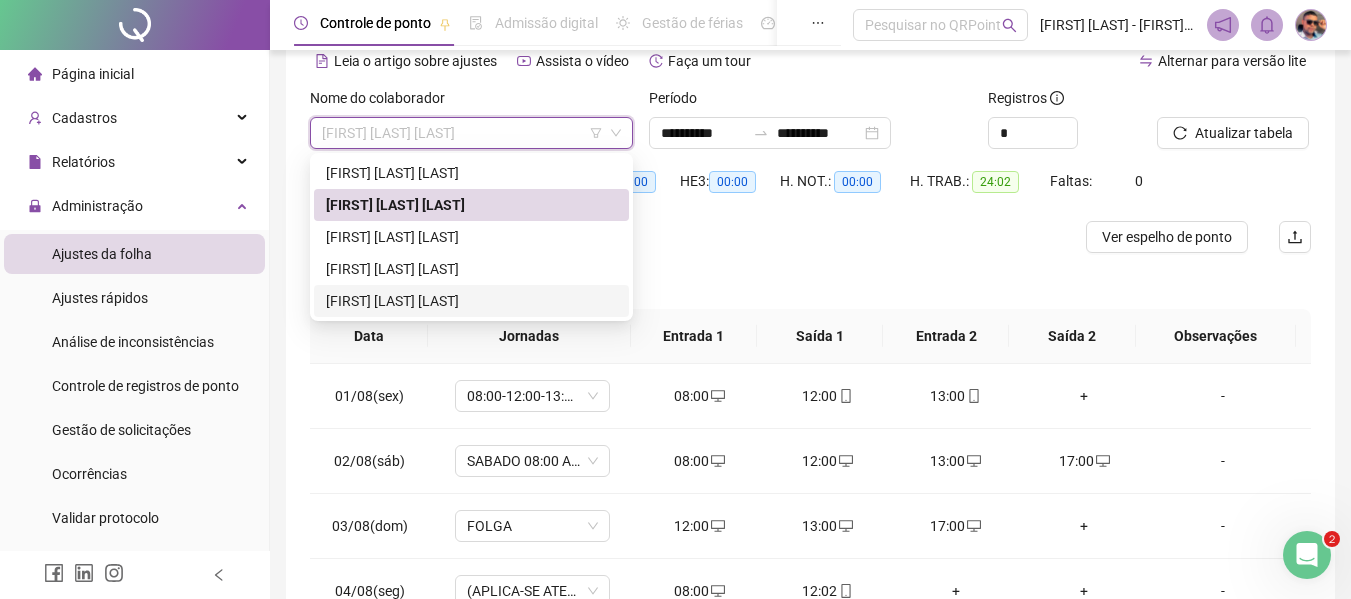 click on "[FIRST] [LAST] [LAST]" at bounding box center (471, 301) 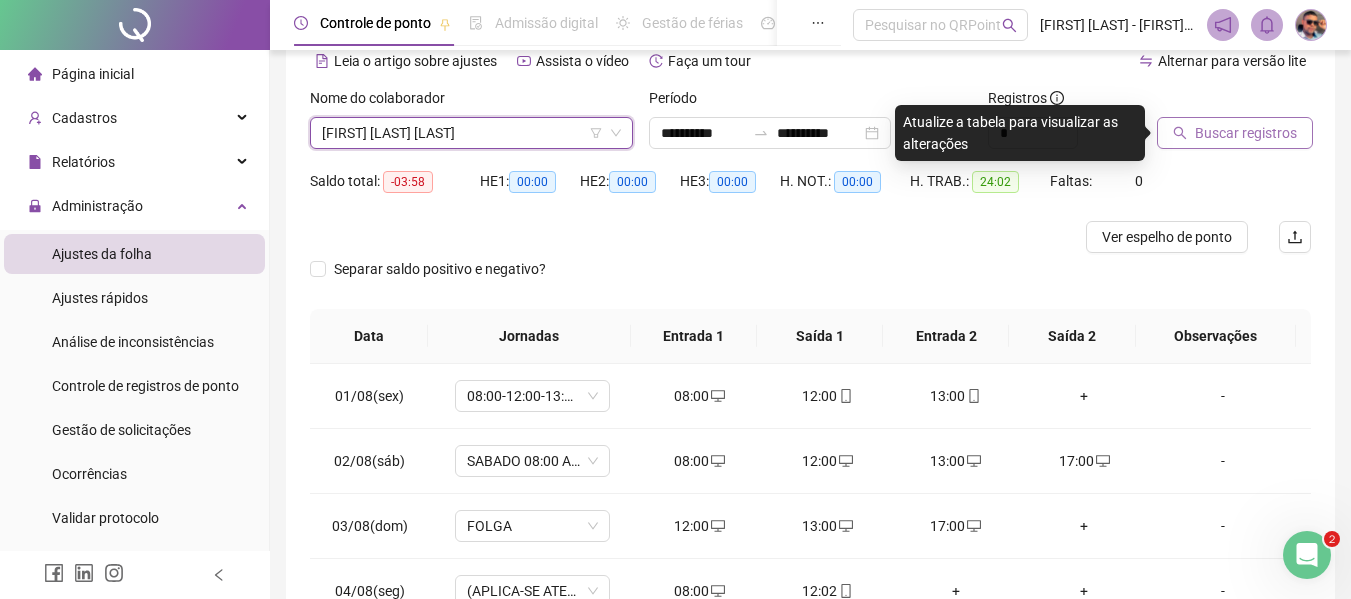 click on "Buscar registros" at bounding box center (1246, 133) 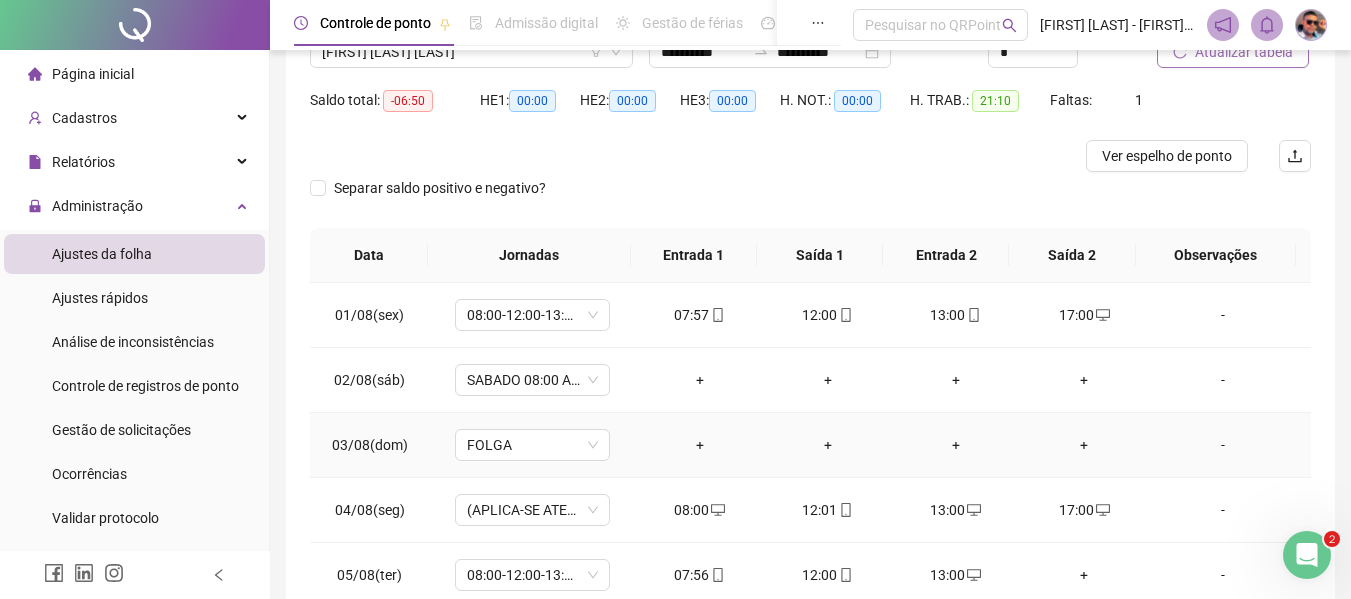 scroll, scrollTop: 97, scrollLeft: 0, axis: vertical 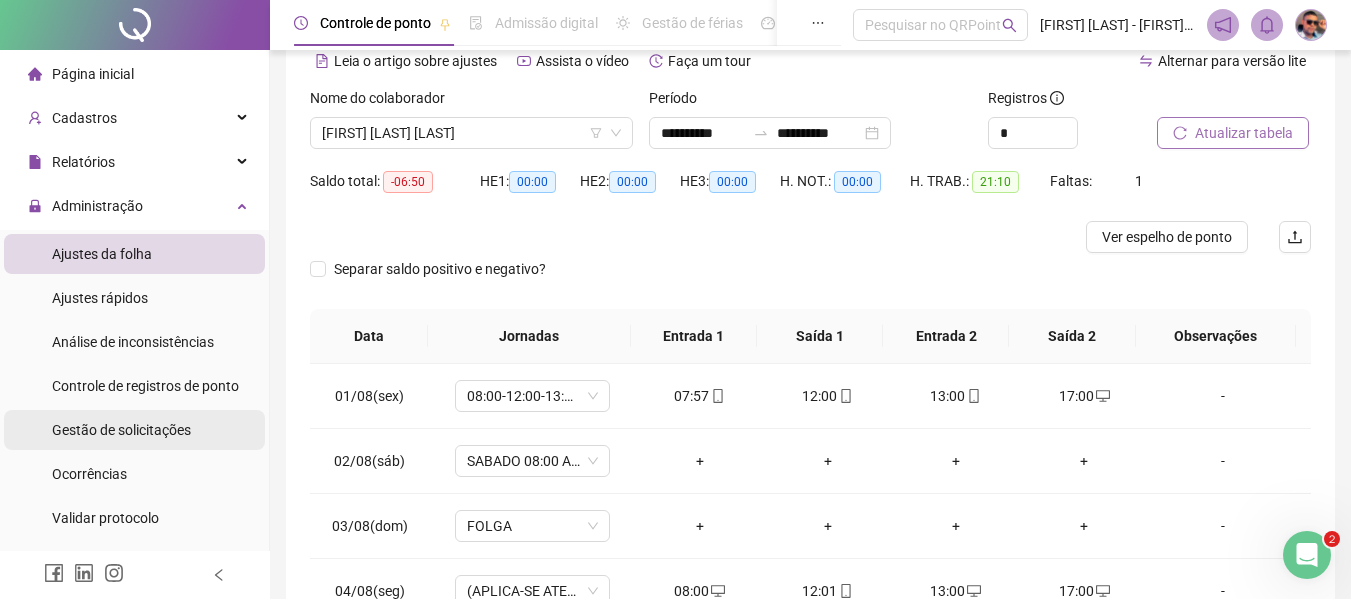 click on "Gestão de solicitações" at bounding box center (121, 430) 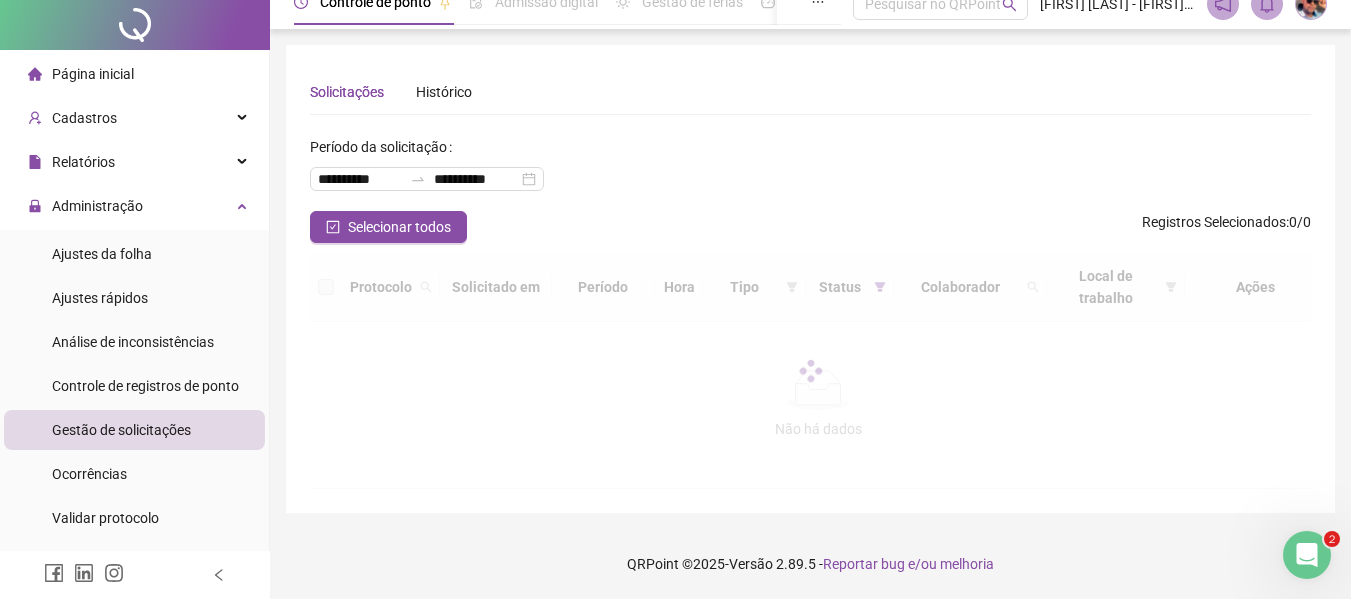 scroll, scrollTop: 0, scrollLeft: 0, axis: both 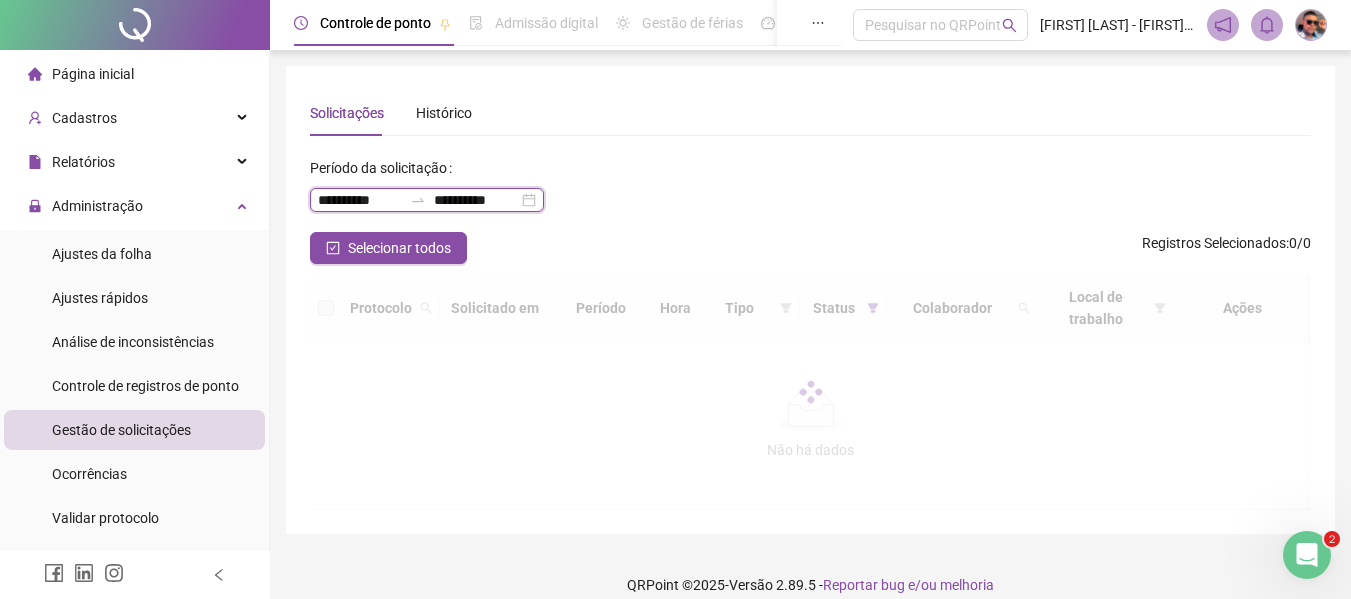 click on "**********" at bounding box center (360, 200) 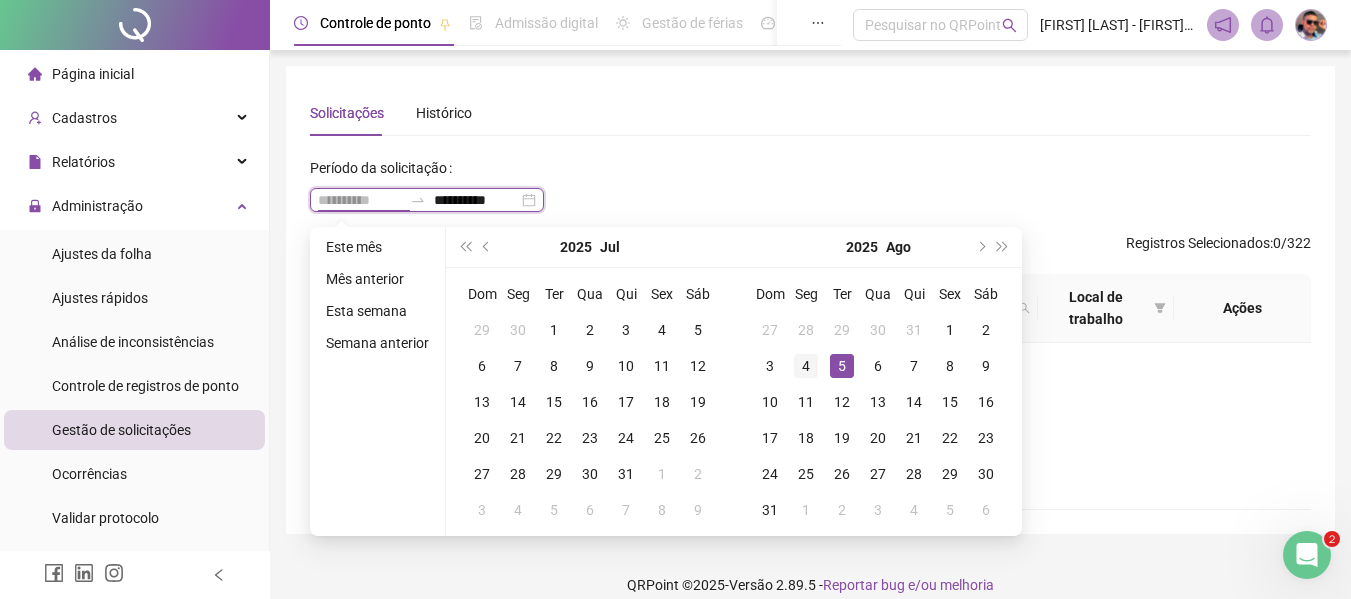 type on "**********" 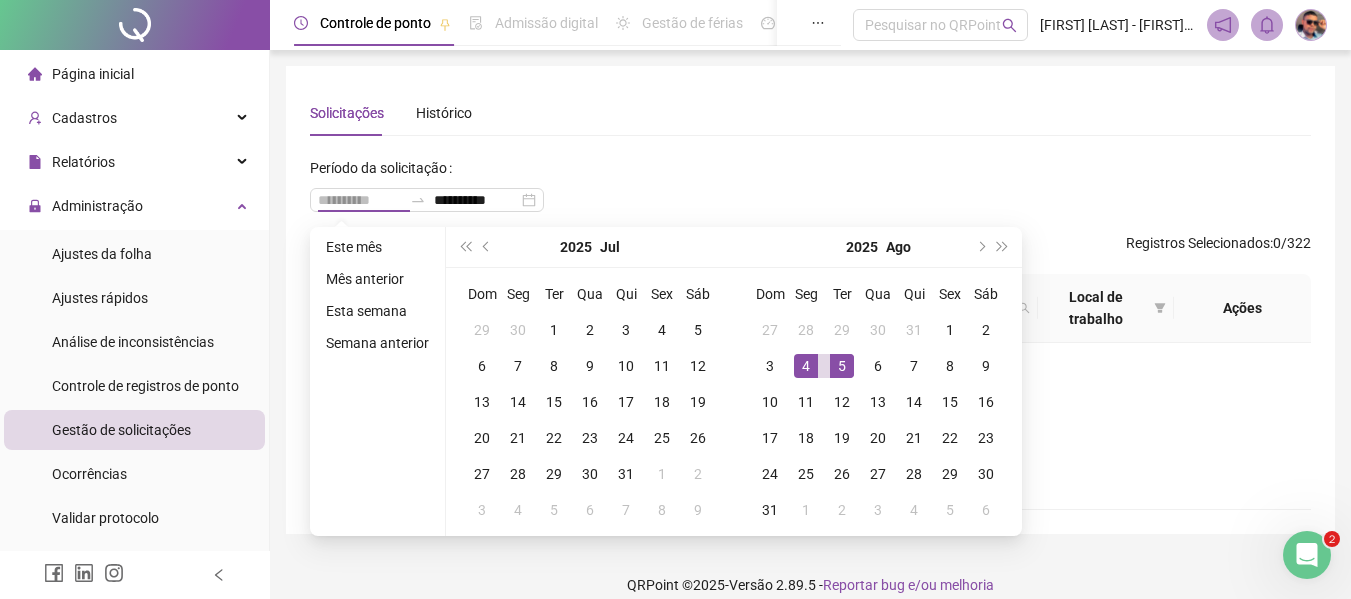 click on "4" at bounding box center (806, 366) 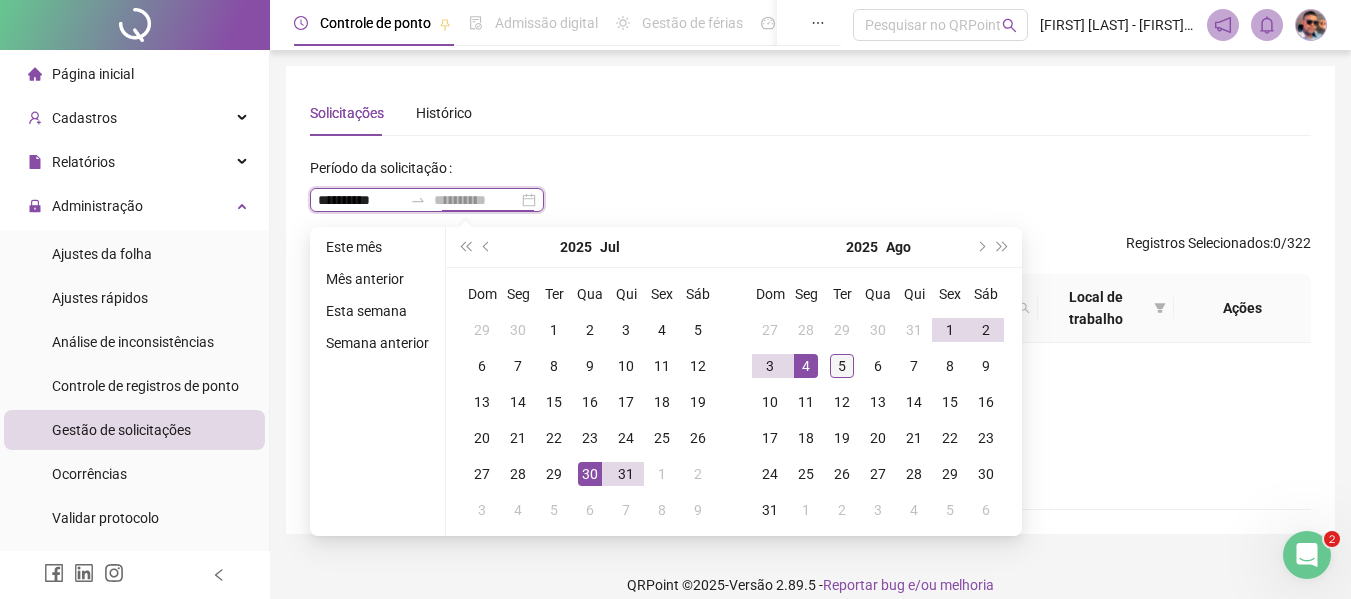 type on "**********" 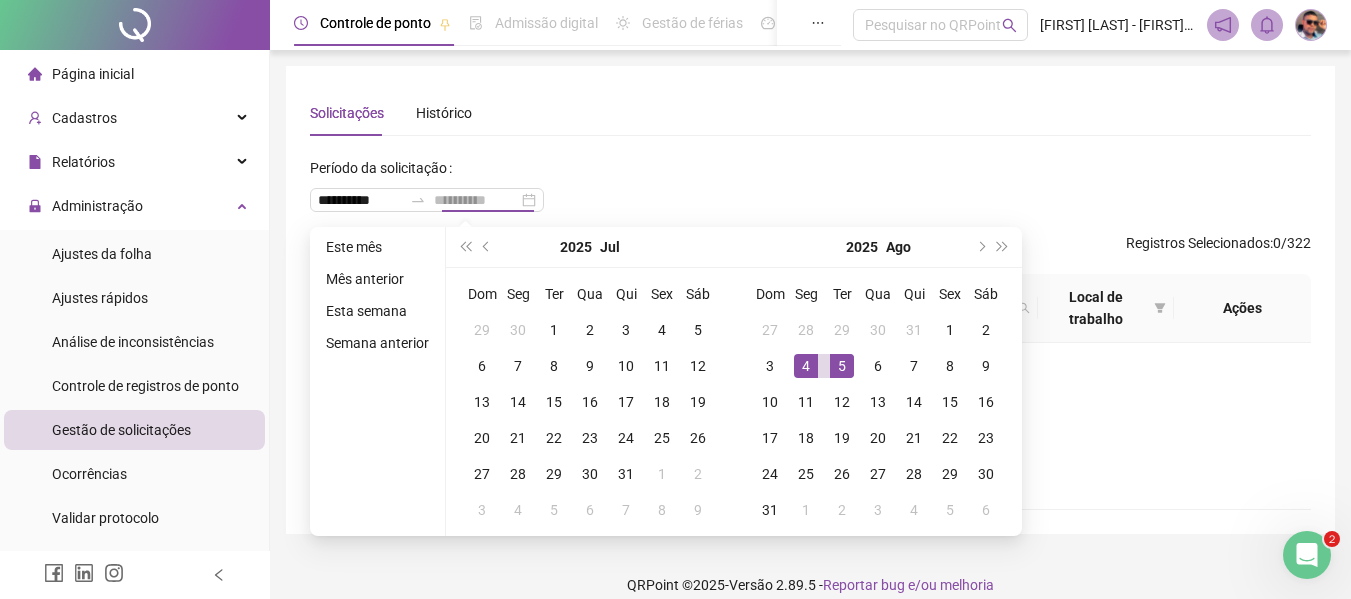 click on "5" at bounding box center [842, 366] 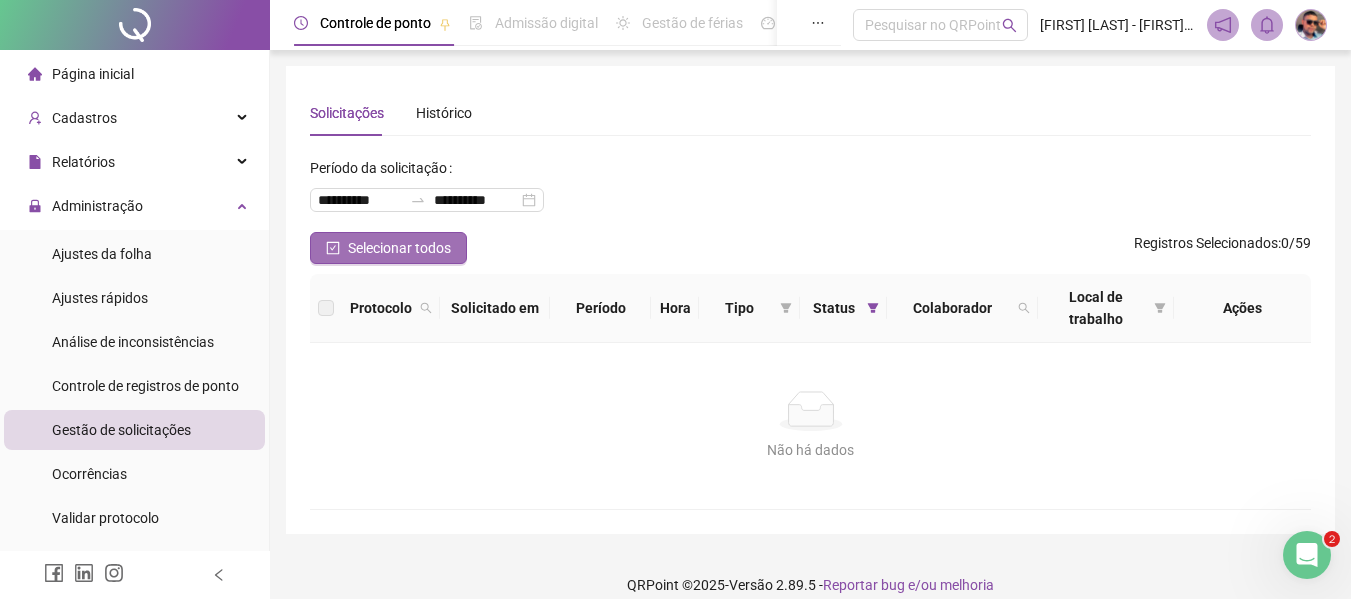 click on "Selecionar todos" at bounding box center [399, 248] 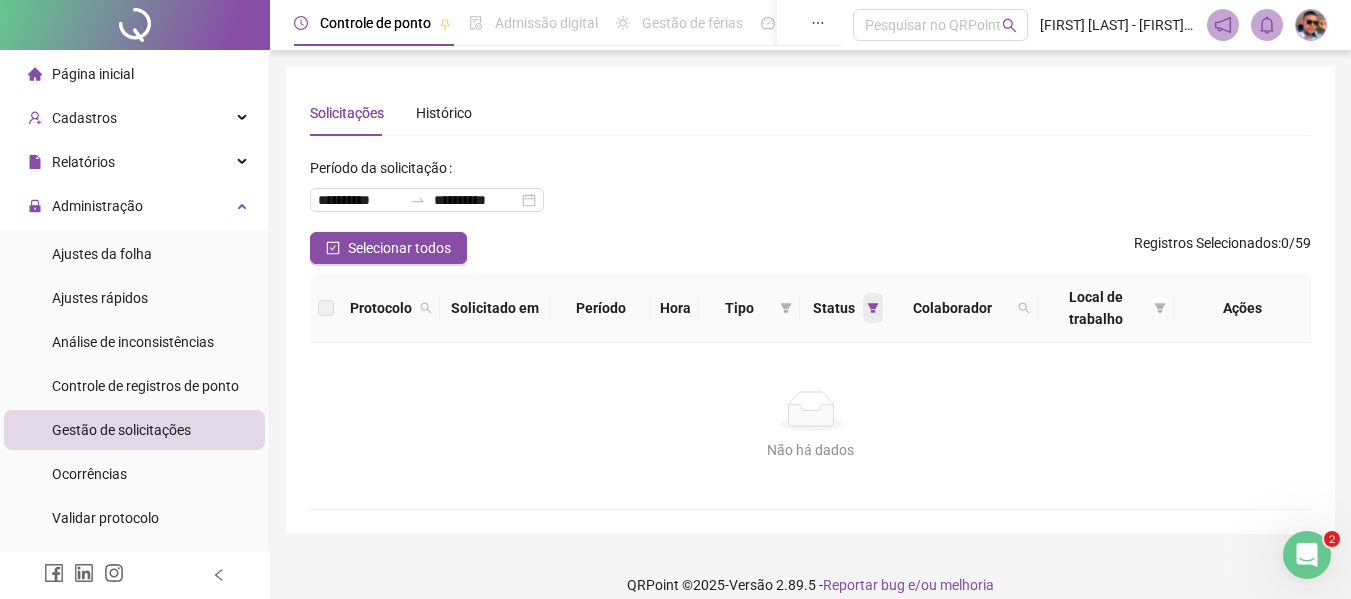 click at bounding box center [873, 308] 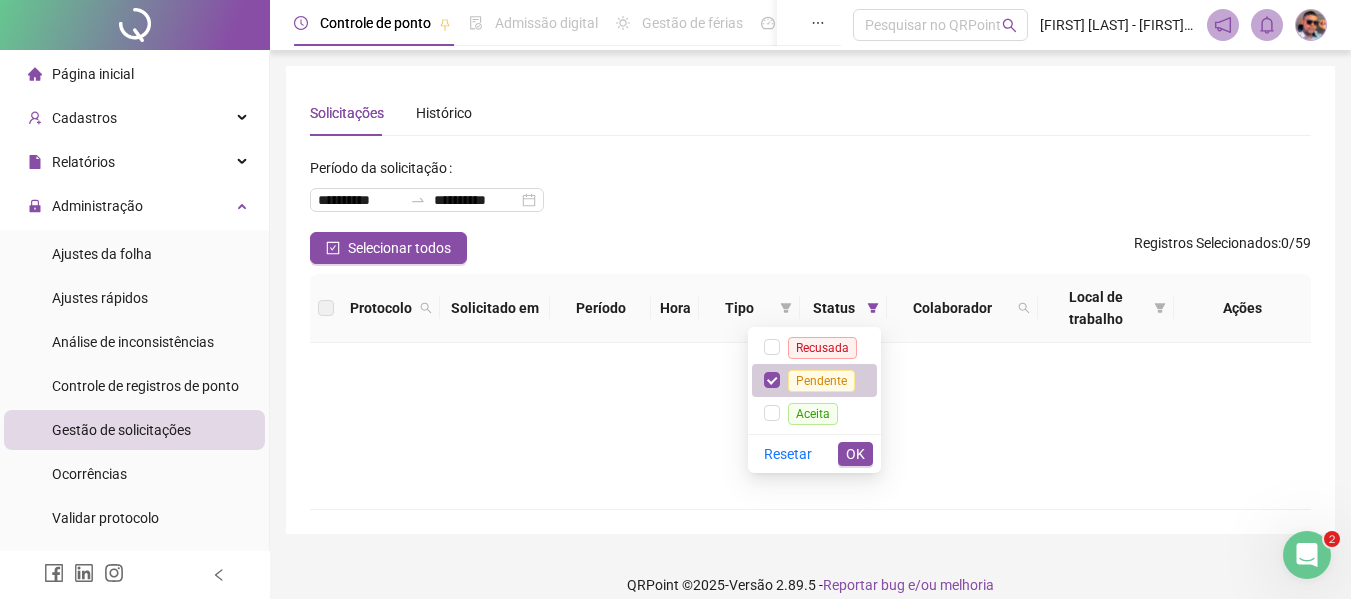 click on "Pendente" at bounding box center [821, 381] 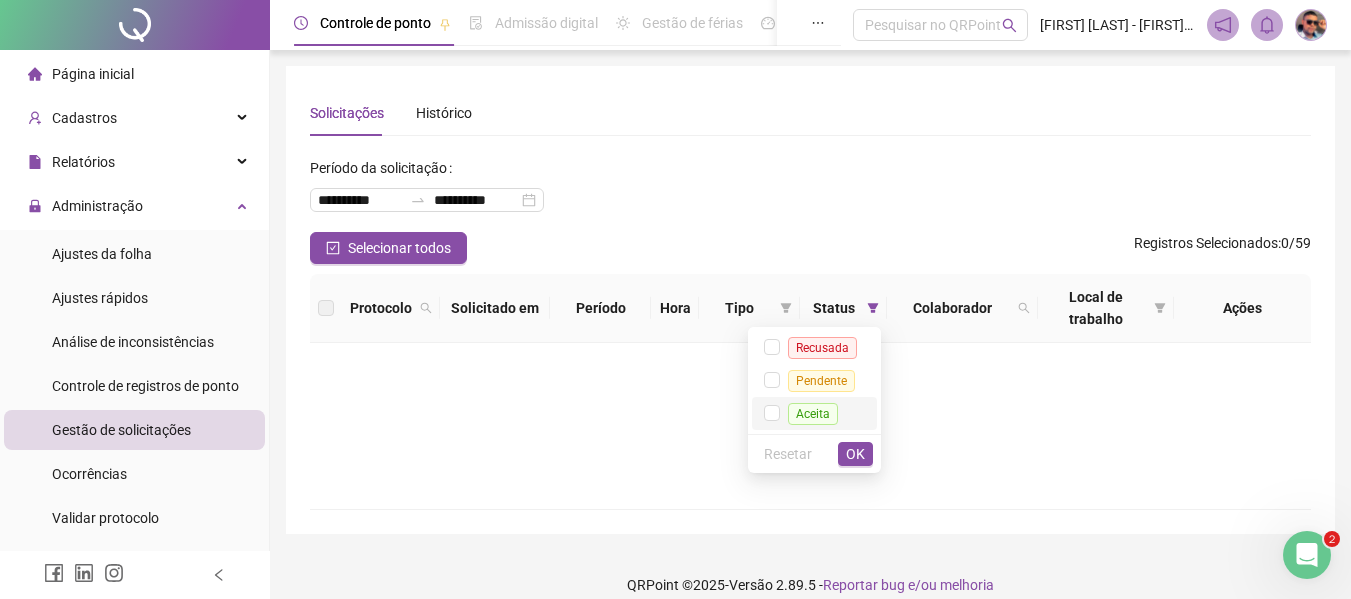 click on "Aceita" at bounding box center (813, 414) 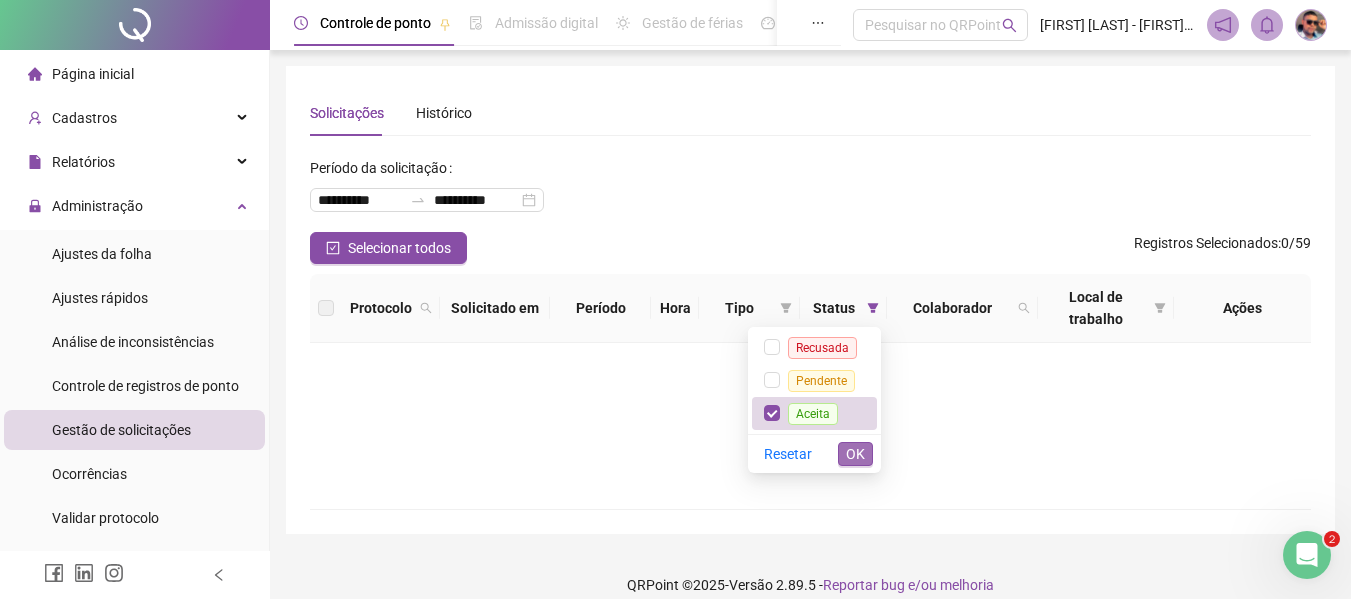 click on "OK" at bounding box center (855, 454) 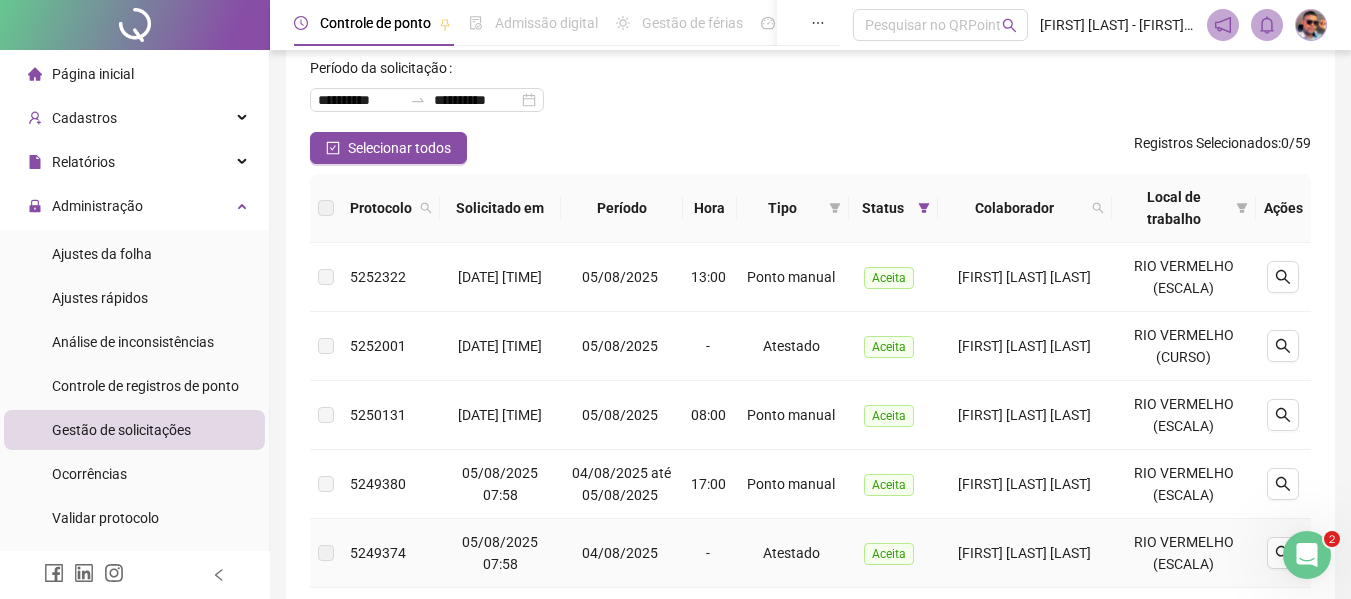 scroll, scrollTop: 200, scrollLeft: 0, axis: vertical 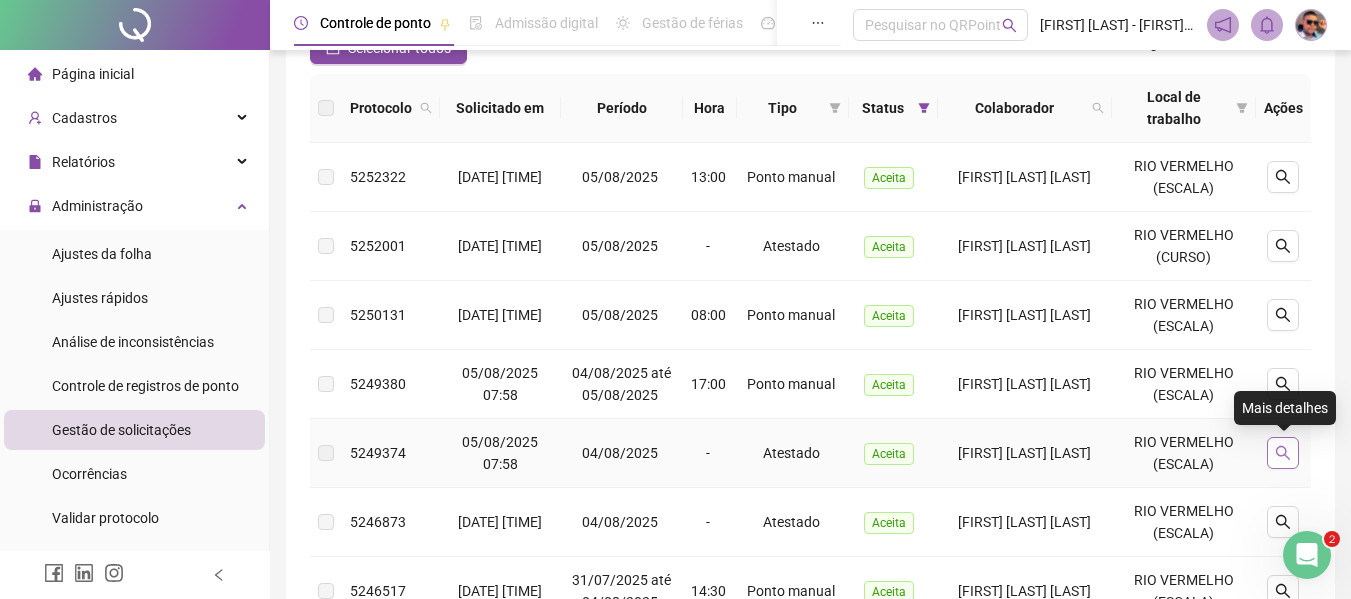 click 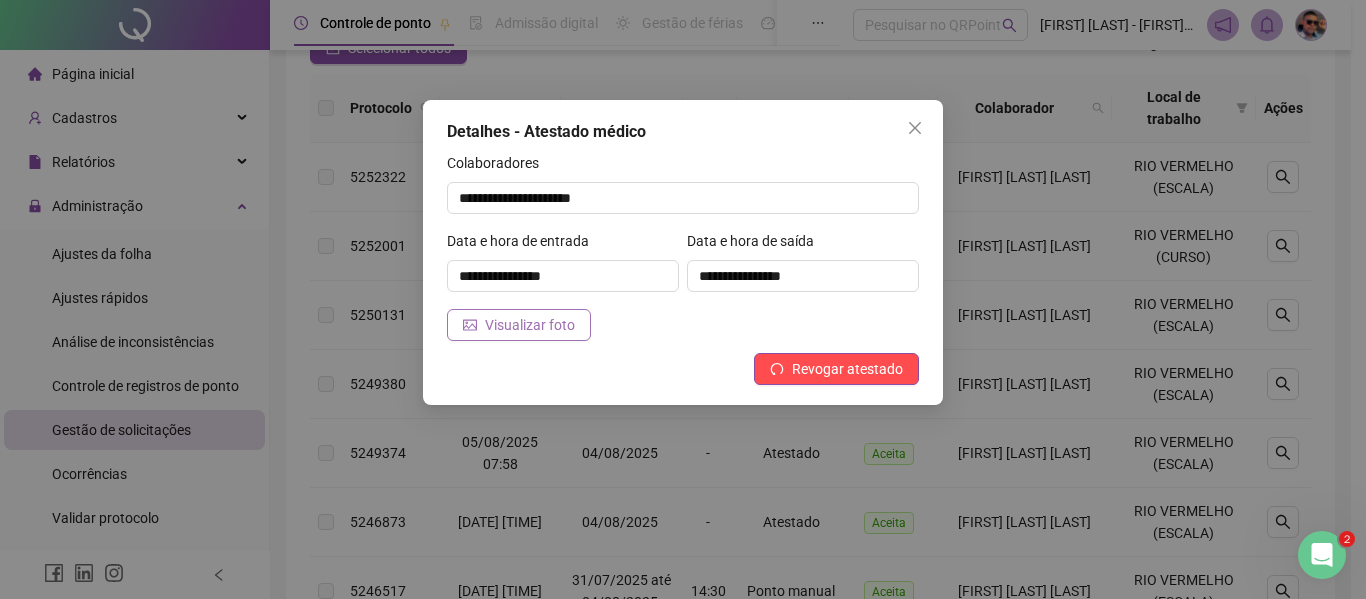 click on "Visualizar foto" at bounding box center [530, 325] 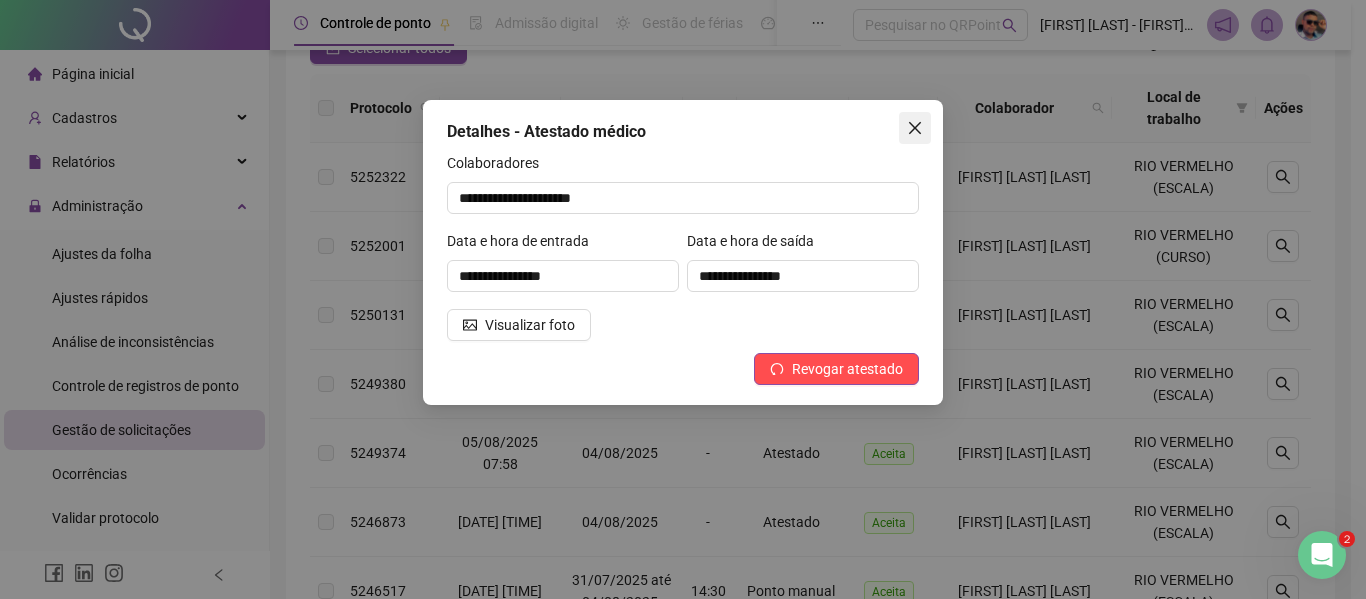 click 